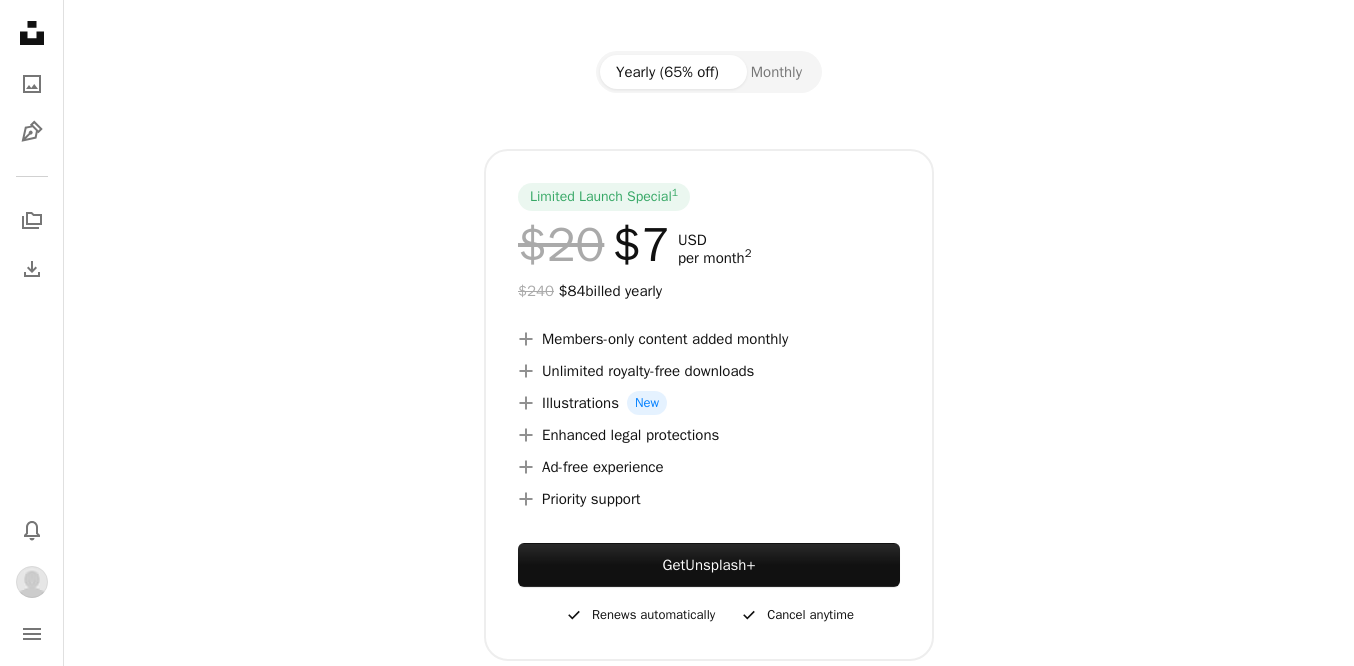 scroll, scrollTop: 257, scrollLeft: 0, axis: vertical 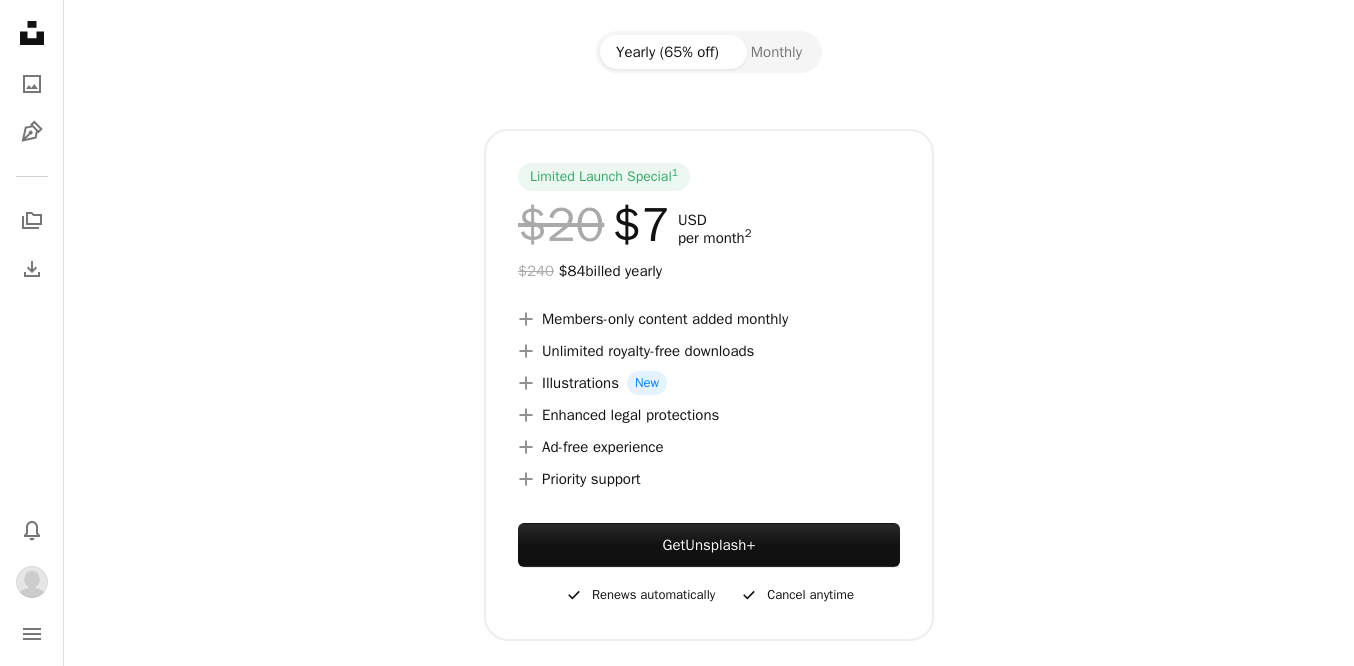 click on "Yearly (65% off) Monthly" at bounding box center (709, 52) 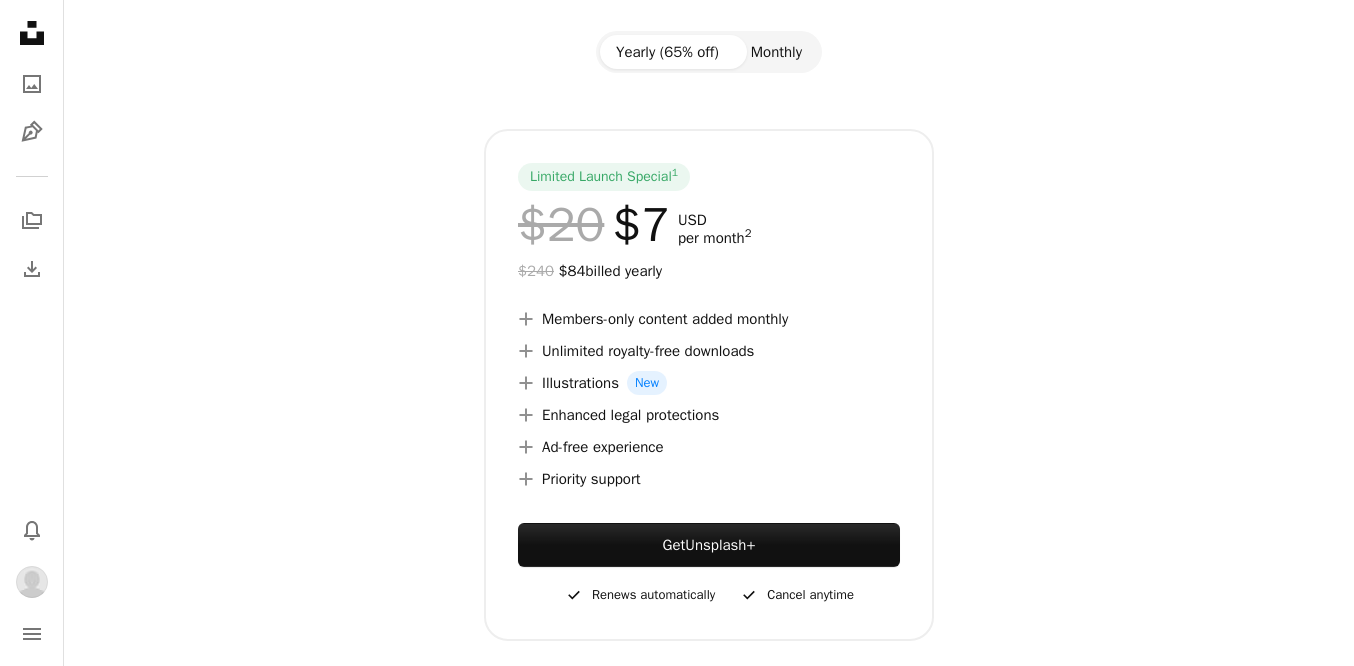 click on "Monthly" at bounding box center [776, 52] 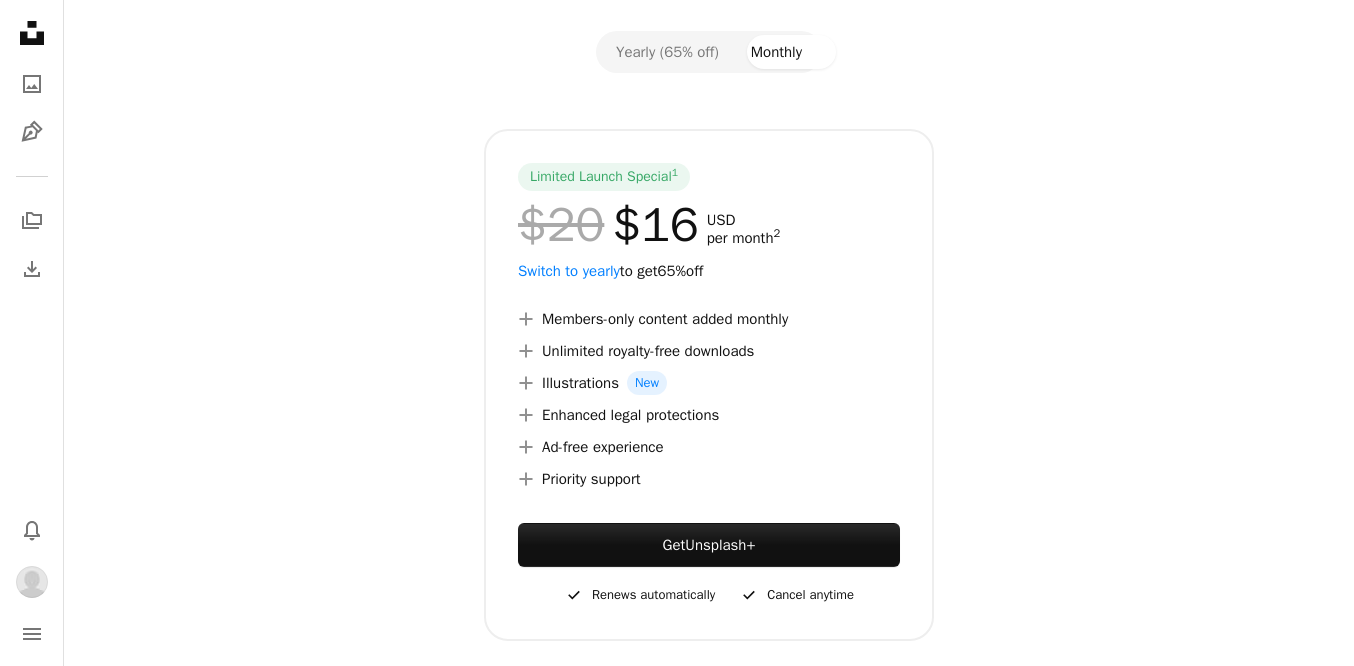 scroll, scrollTop: 0, scrollLeft: 0, axis: both 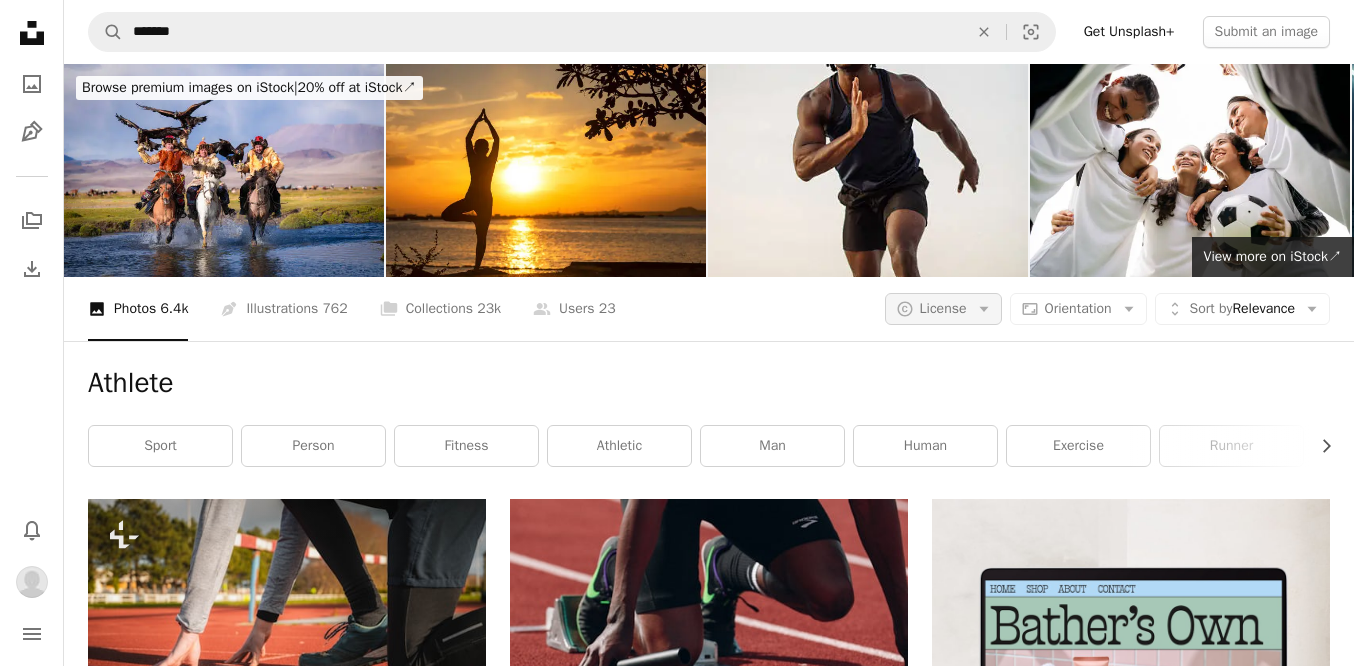 click on "License" at bounding box center [943, 308] 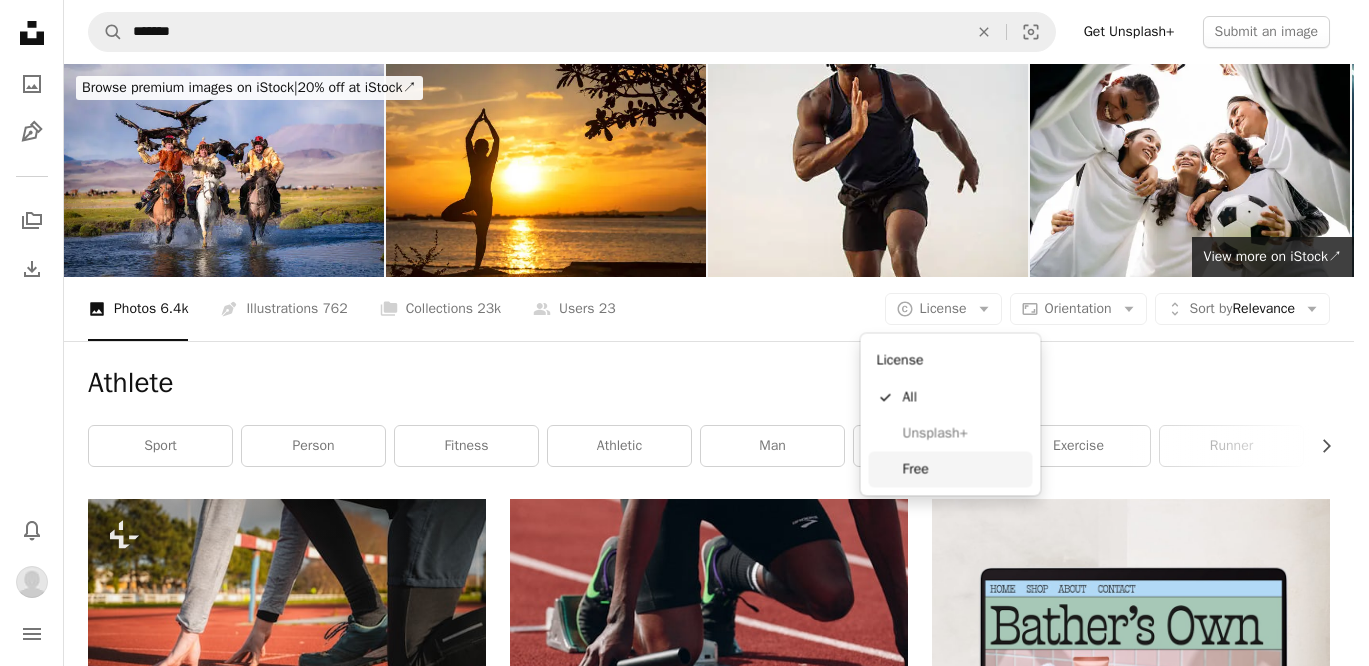 click on "Free" at bounding box center (964, 469) 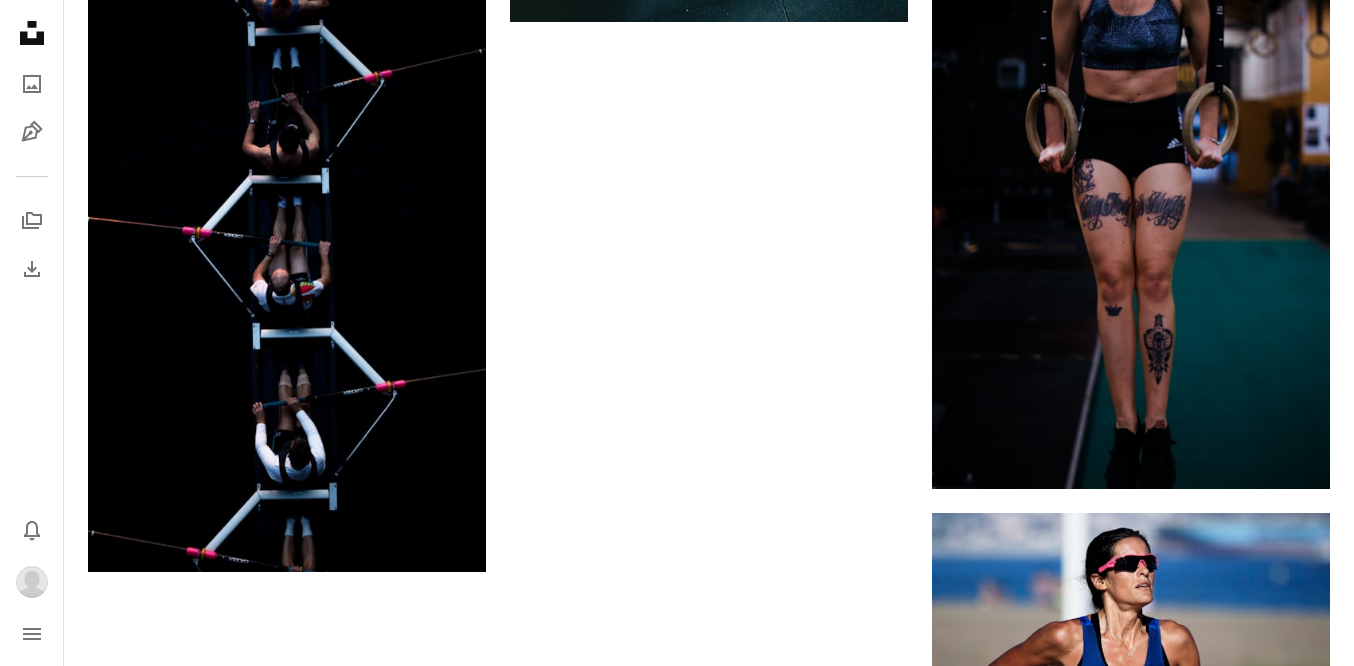 scroll, scrollTop: 4024, scrollLeft: 0, axis: vertical 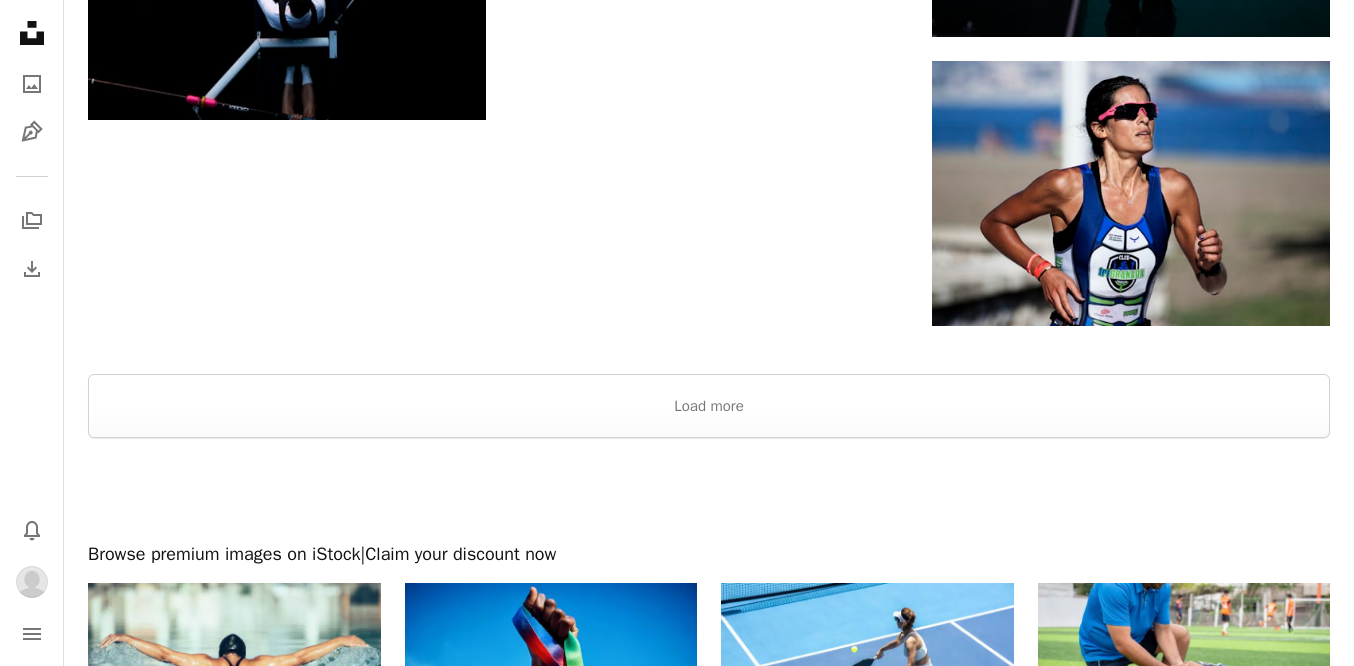 click at bounding box center [709, 490] 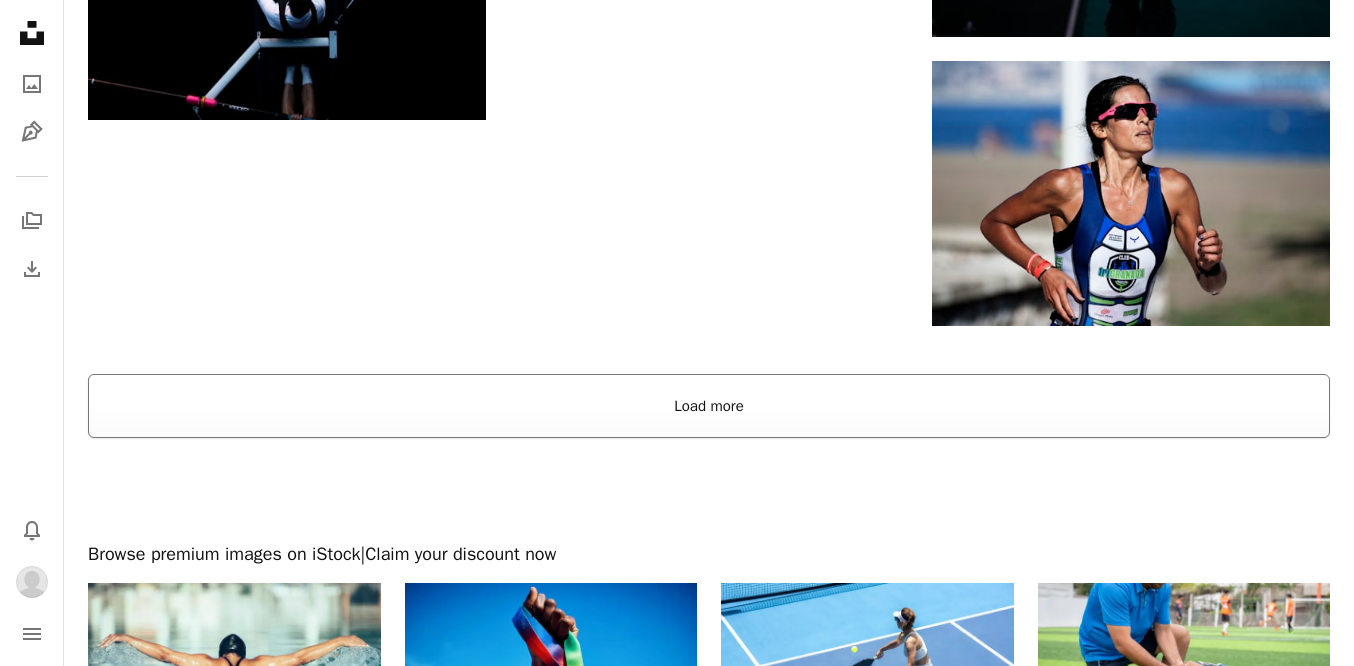 click on "Load more" at bounding box center (709, 406) 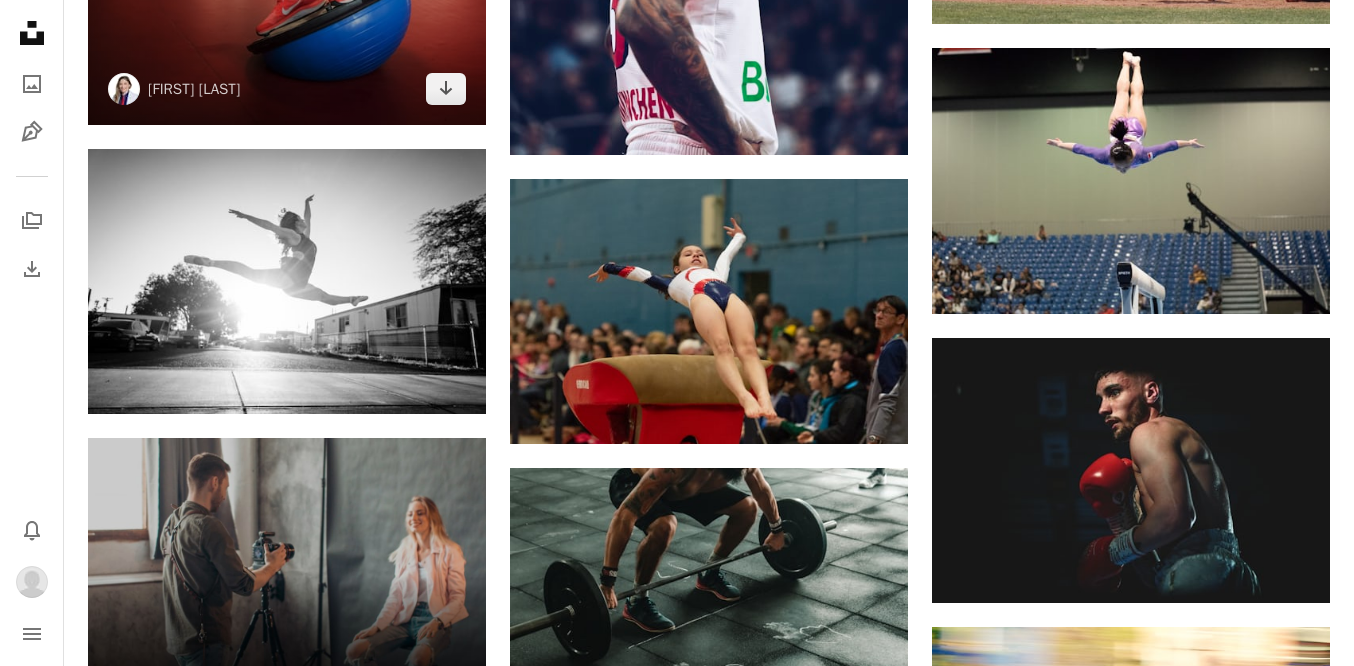scroll, scrollTop: 5259, scrollLeft: 0, axis: vertical 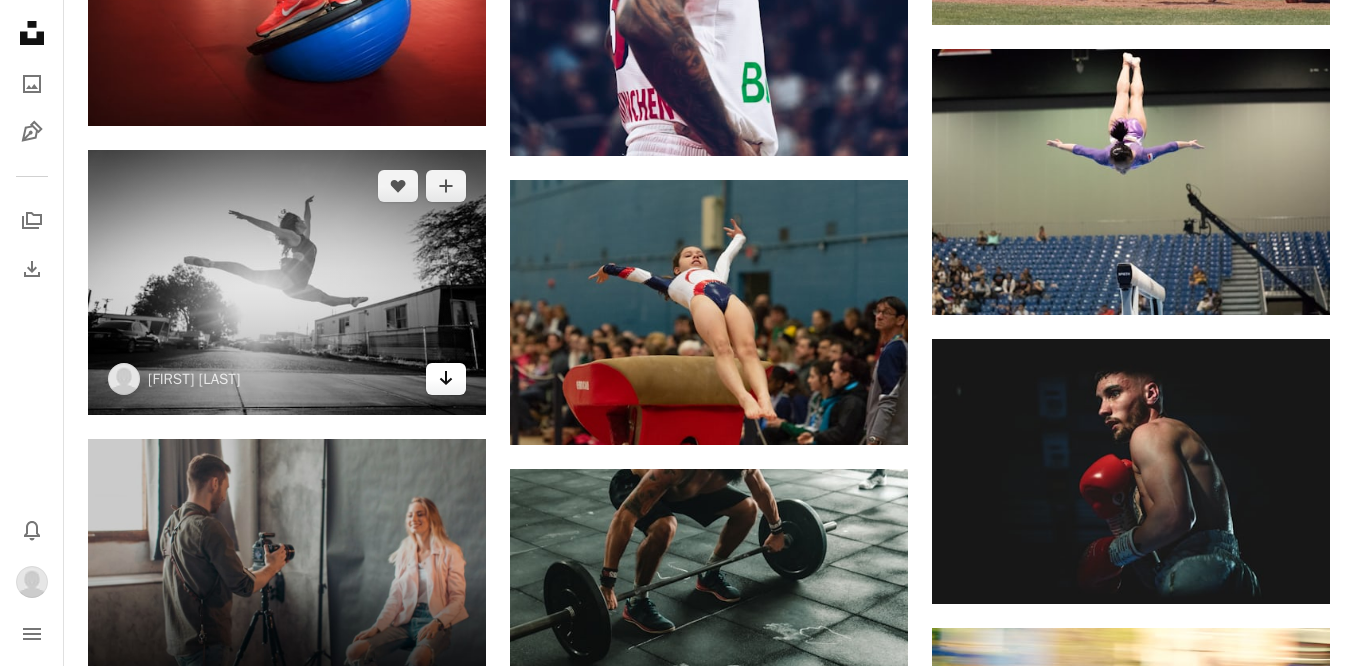 click on "Arrow pointing down" at bounding box center (446, 379) 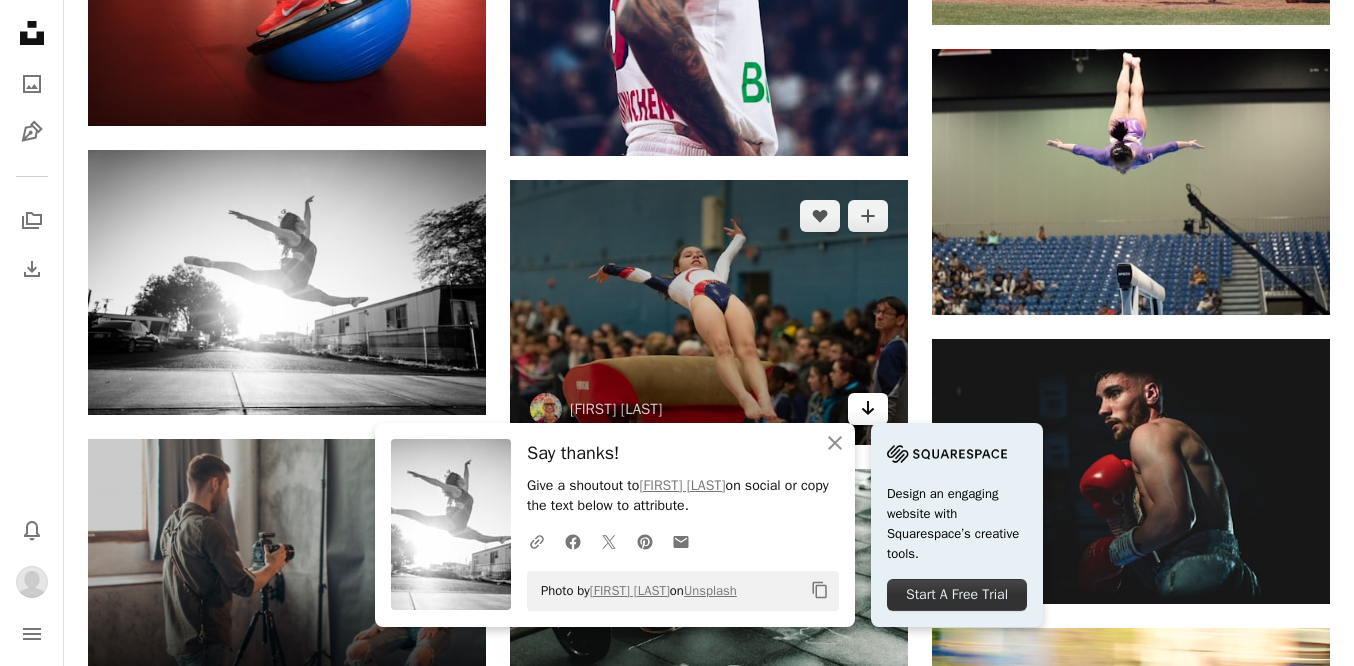 click on "Arrow pointing down" 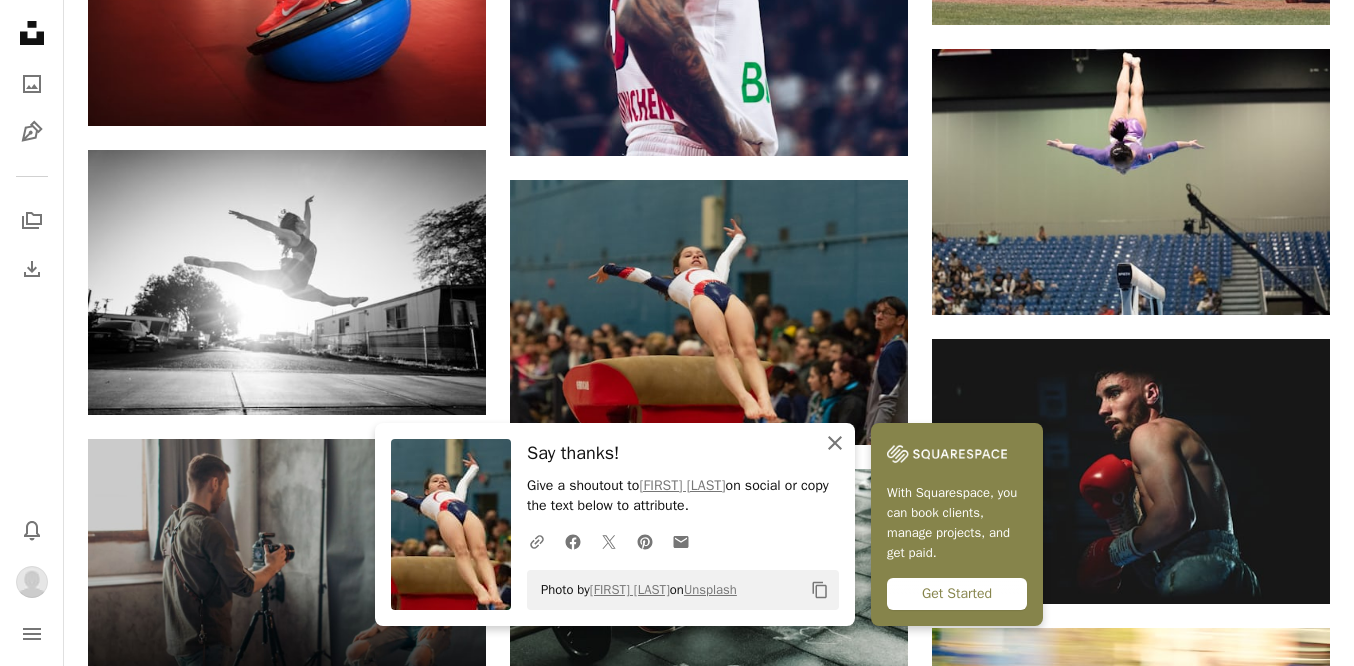 click on "An X shape" 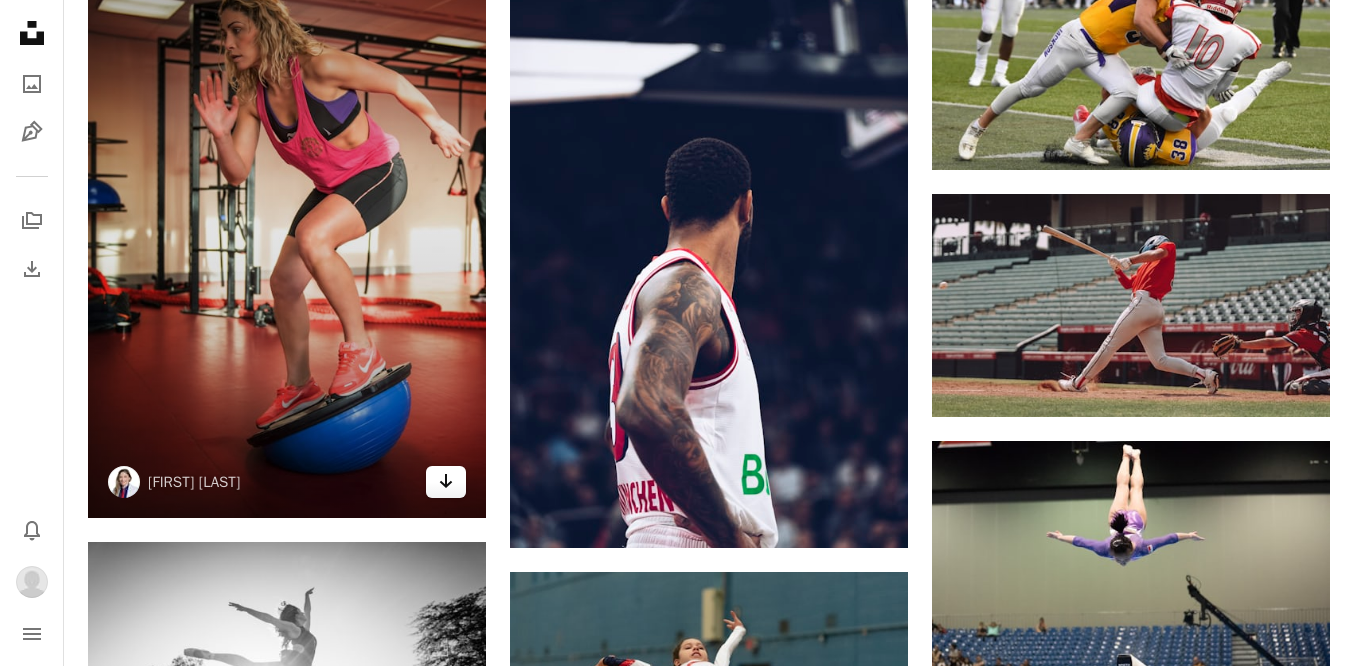click on "Arrow pointing down" 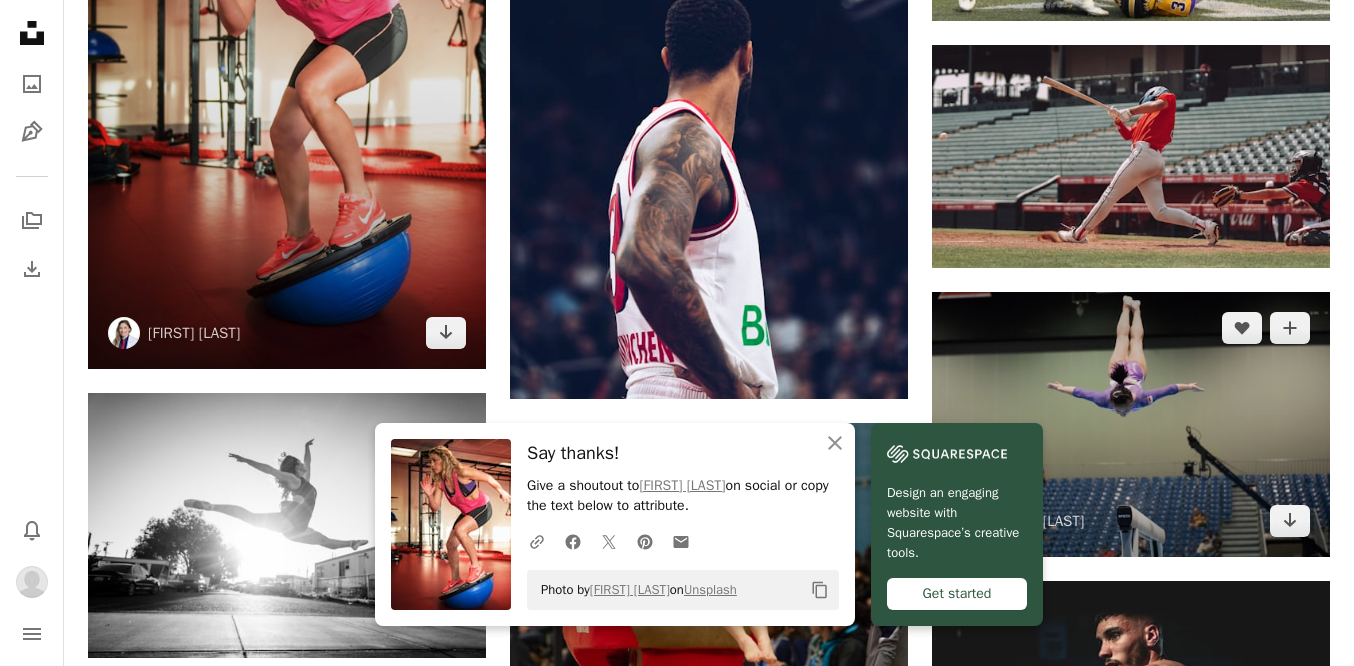 scroll, scrollTop: 4997, scrollLeft: 0, axis: vertical 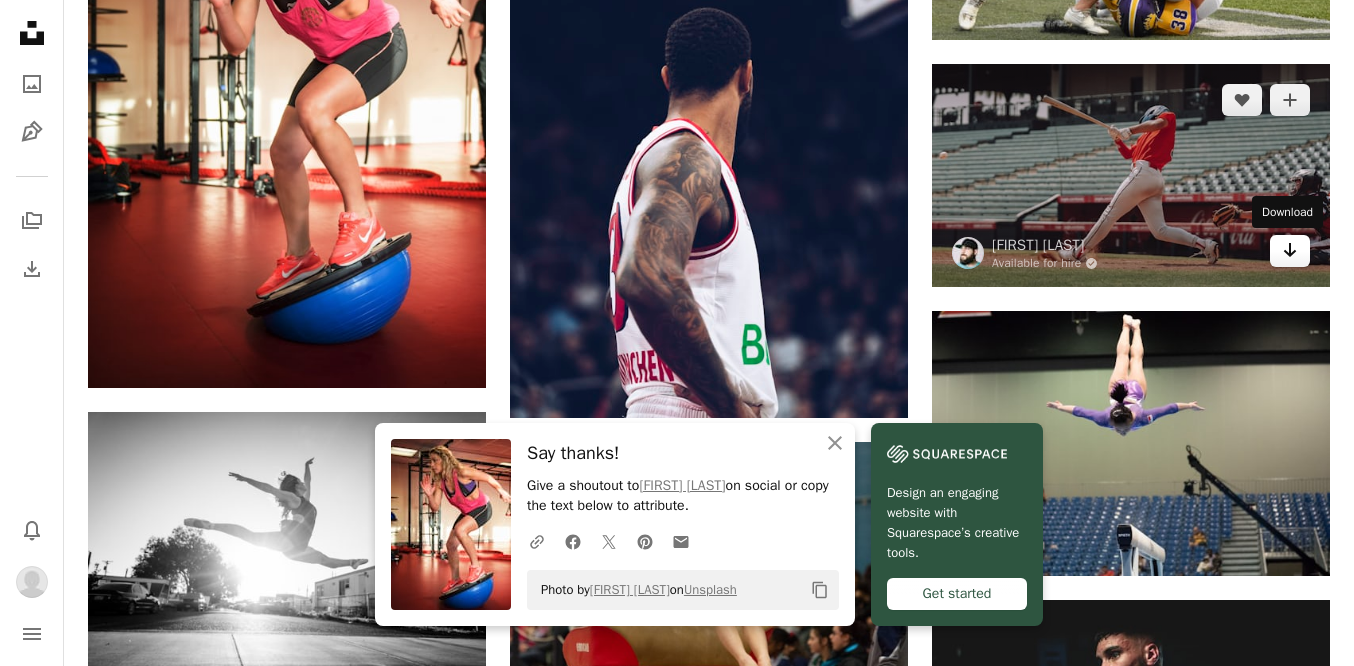 click on "Arrow pointing down" 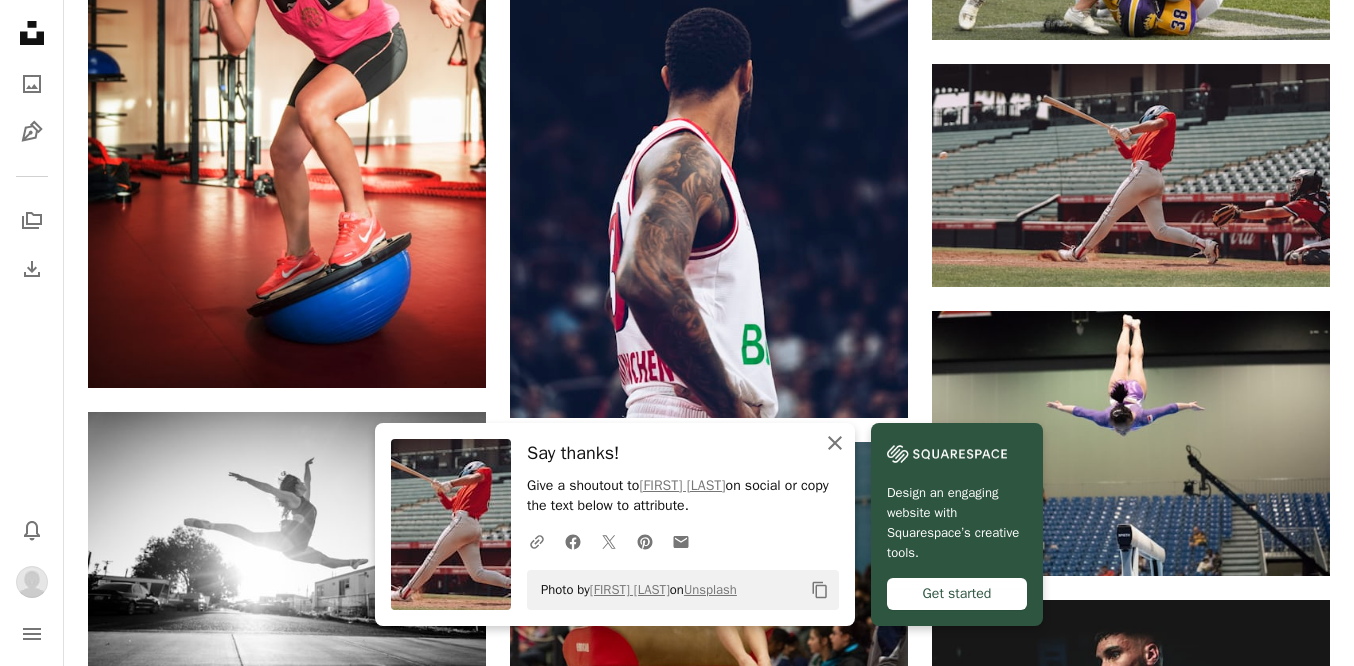 click on "An X shape" 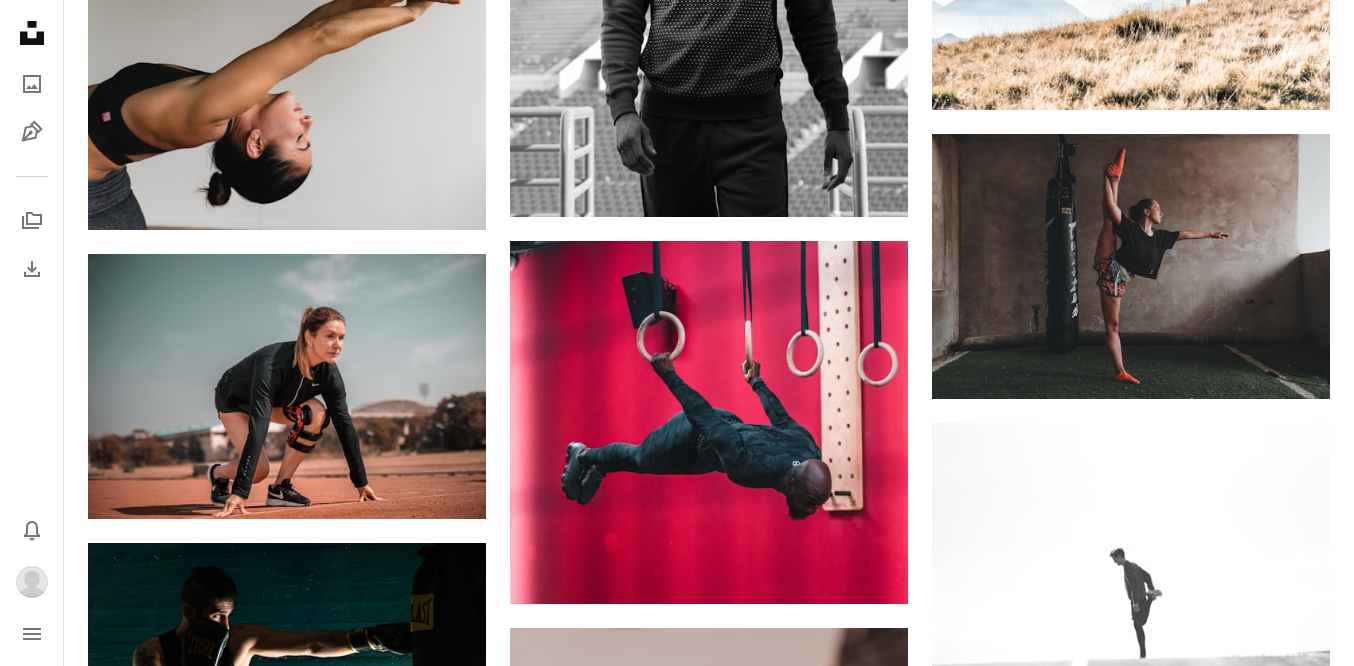 scroll, scrollTop: 6335, scrollLeft: 0, axis: vertical 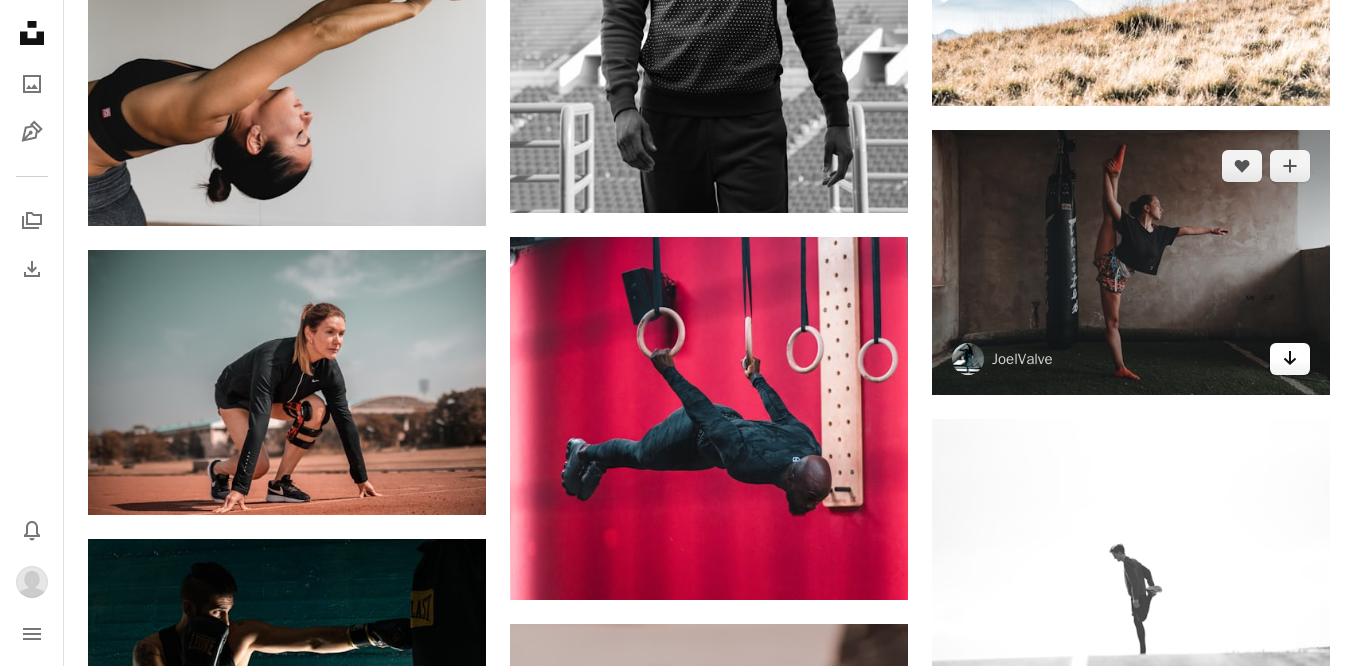 click on "Arrow pointing down" 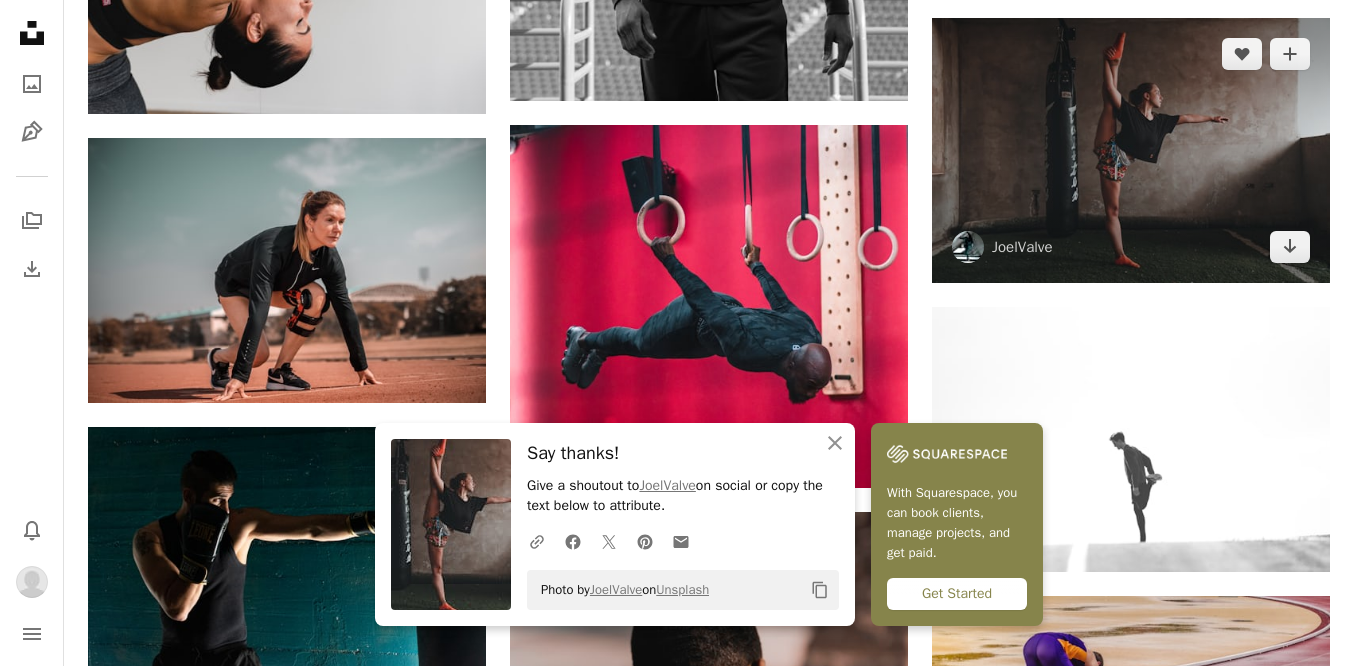 scroll, scrollTop: 6666, scrollLeft: 0, axis: vertical 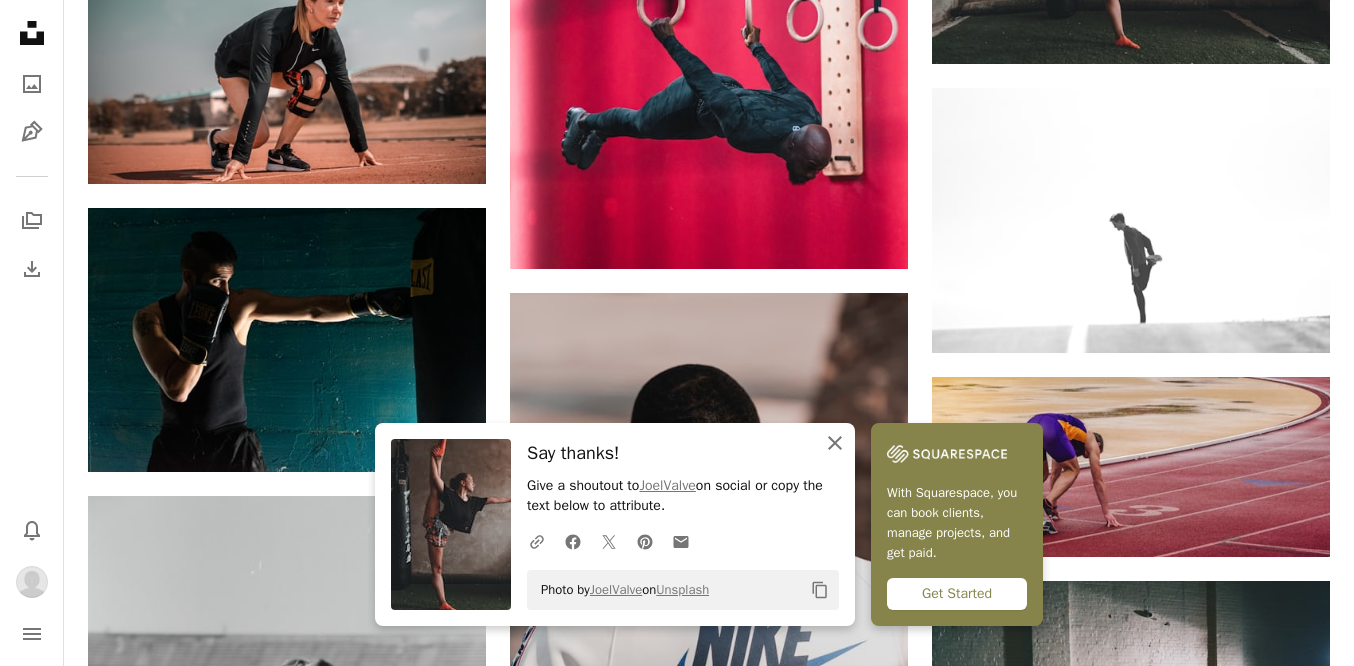 click on "An X shape" 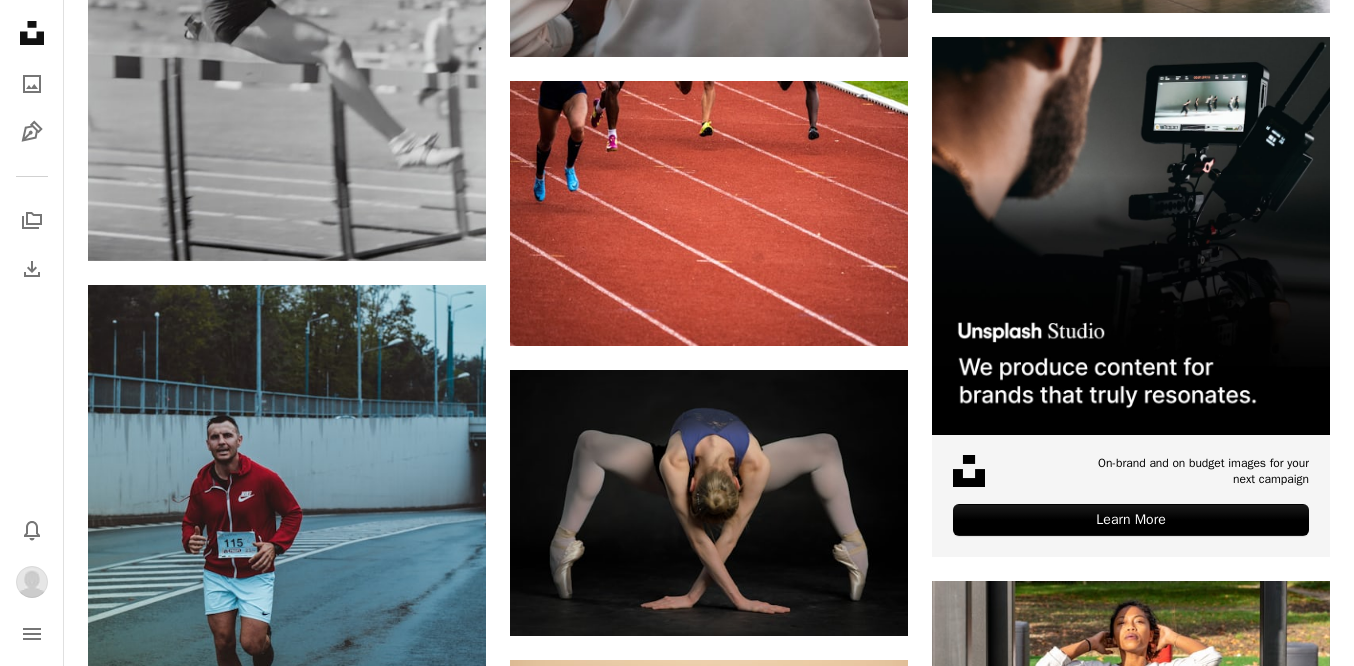 scroll, scrollTop: 7827, scrollLeft: 0, axis: vertical 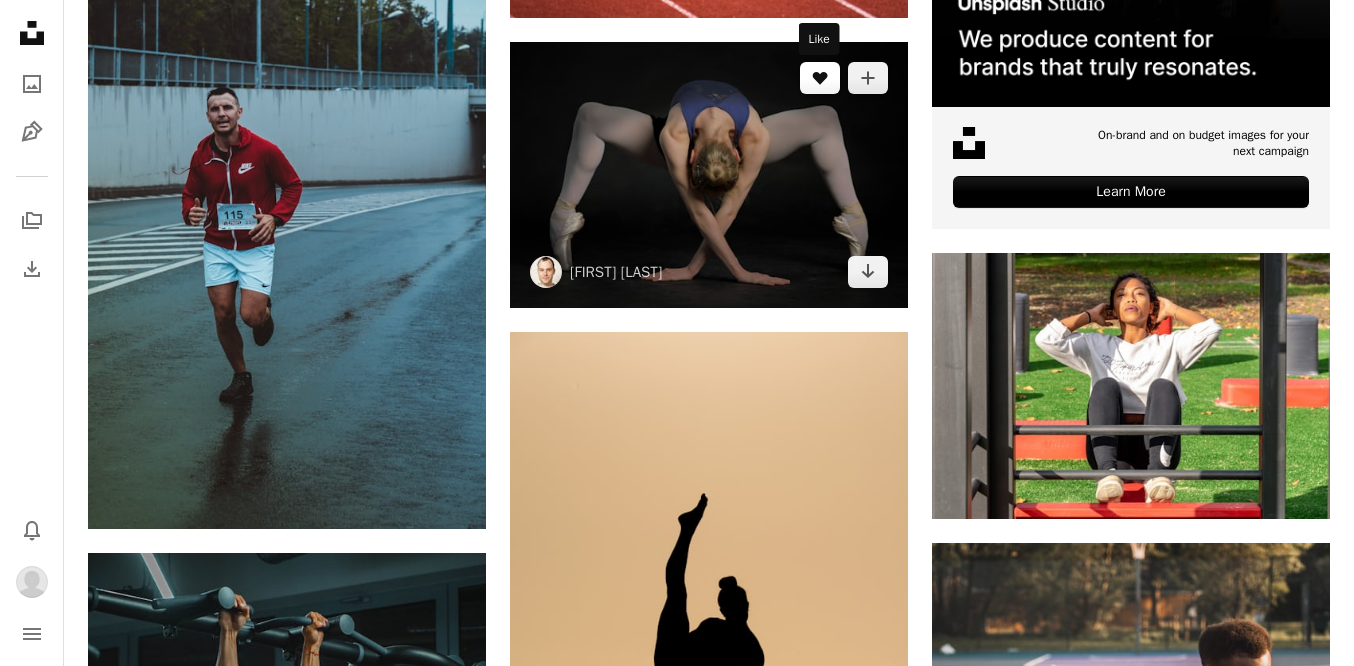 click on "A heart" 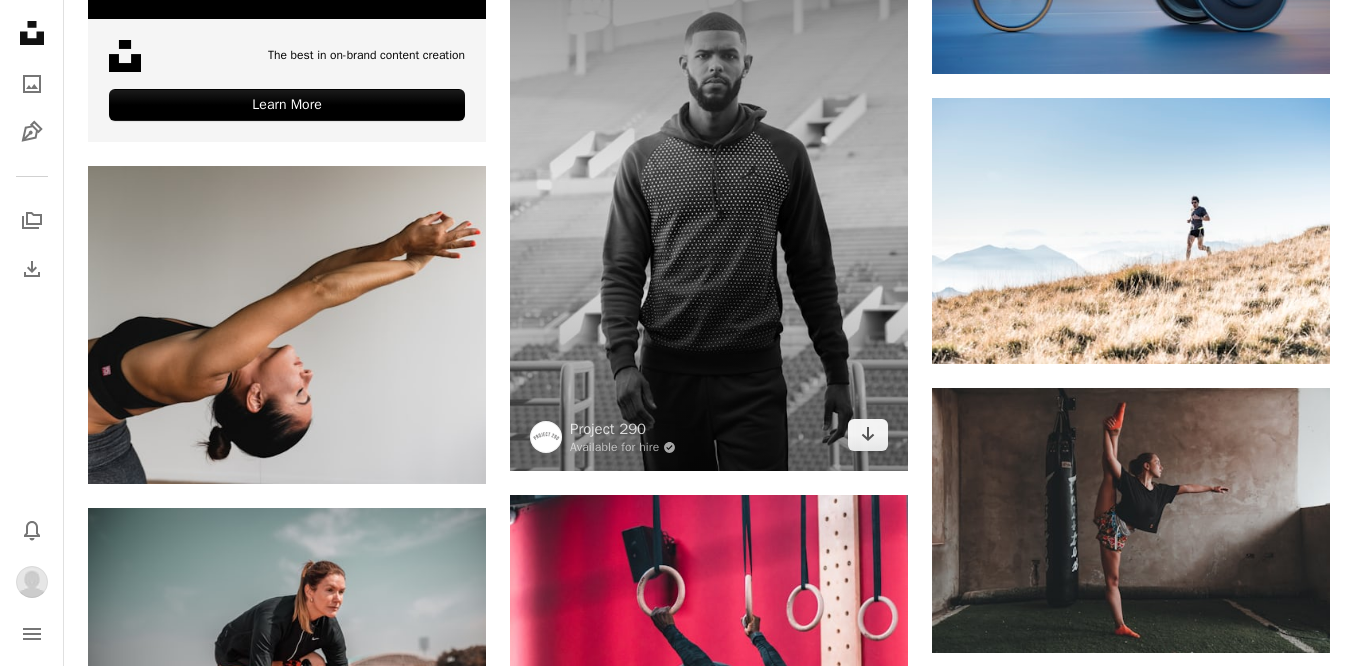 scroll, scrollTop: 6037, scrollLeft: 0, axis: vertical 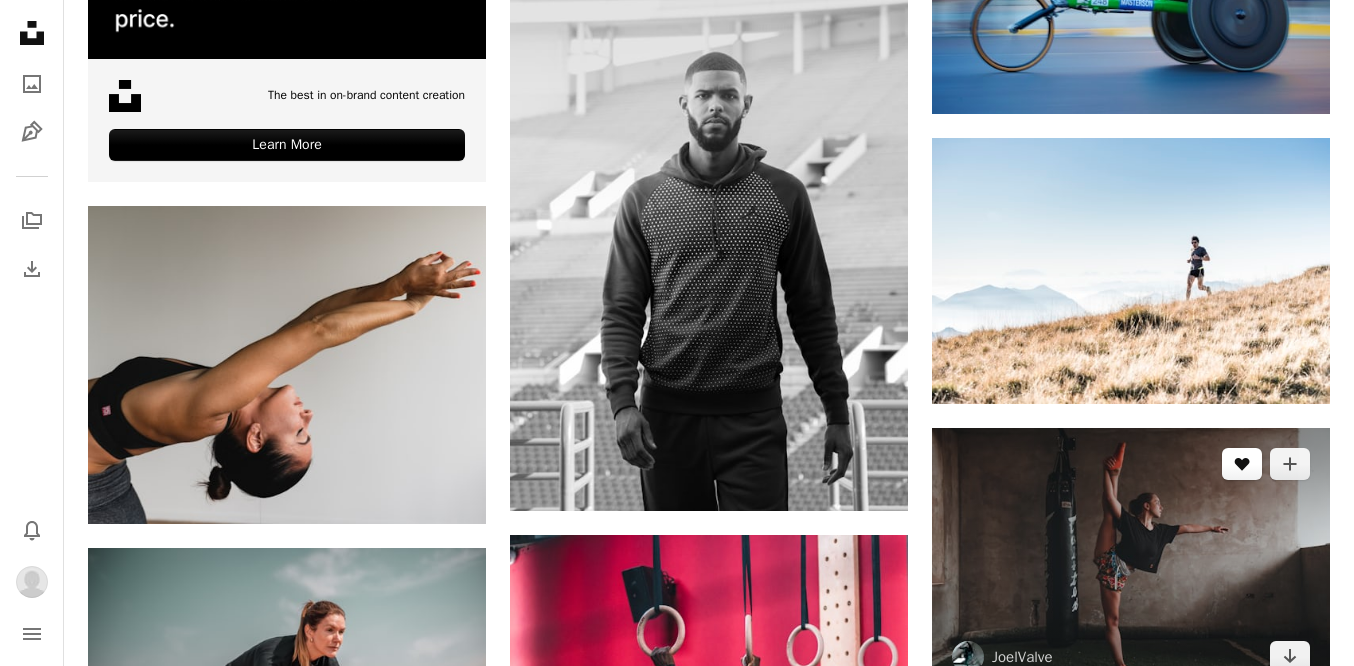 click on "A heart" 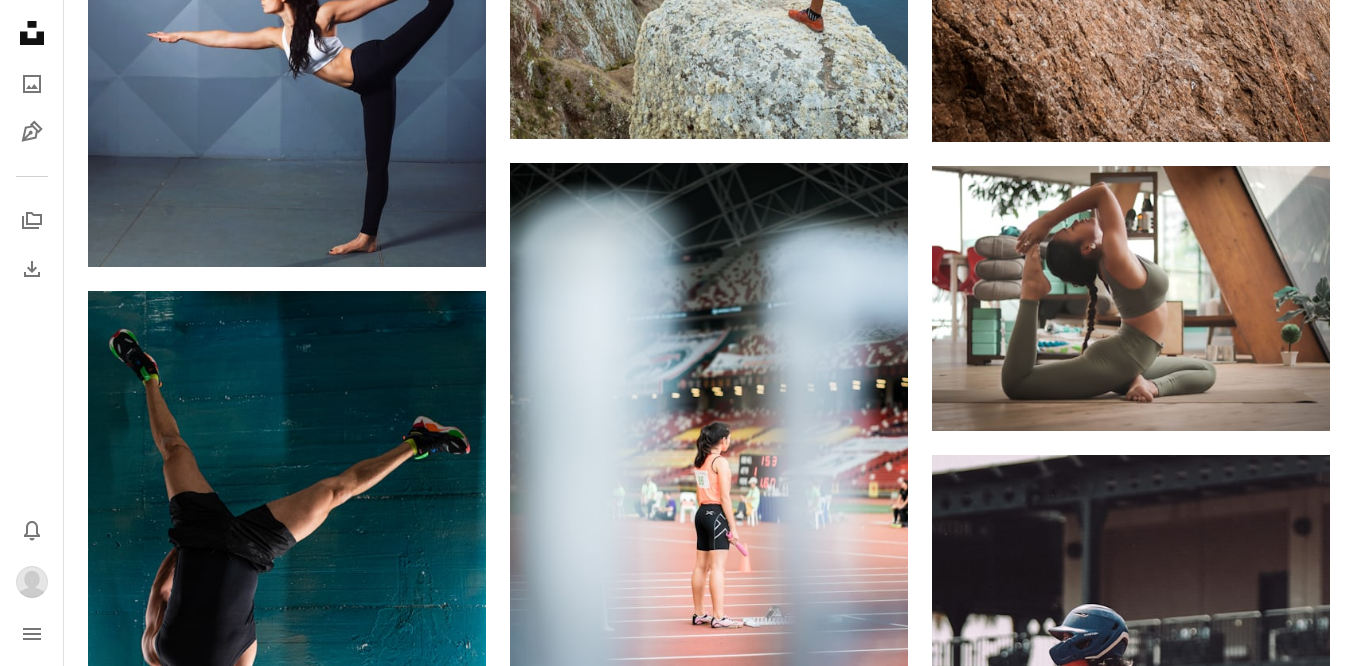 scroll, scrollTop: 10284, scrollLeft: 0, axis: vertical 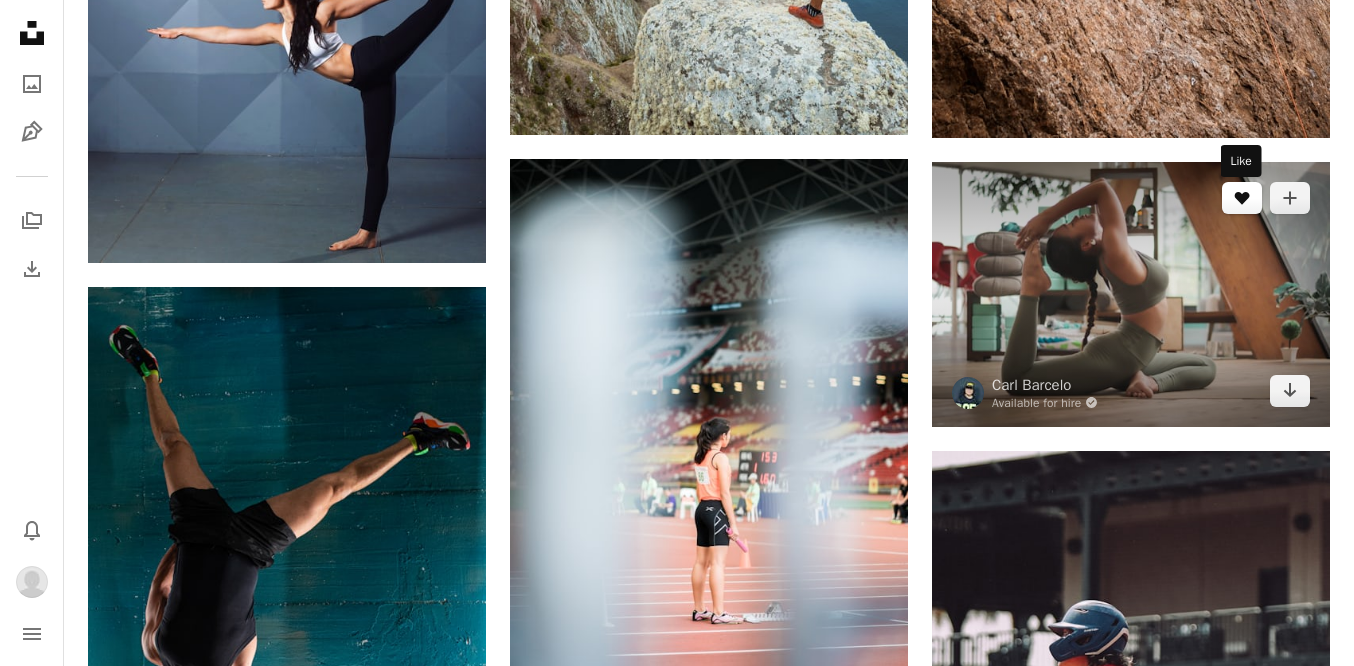 click on "A heart" 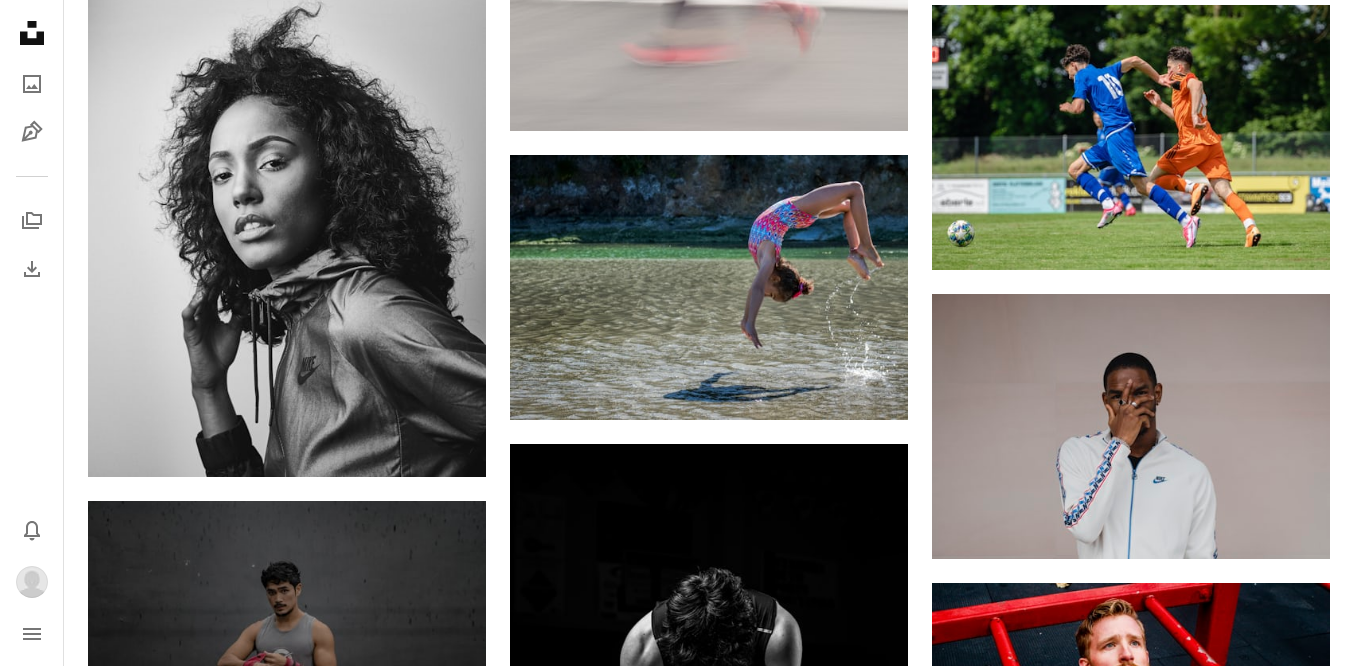 scroll, scrollTop: 14072, scrollLeft: 0, axis: vertical 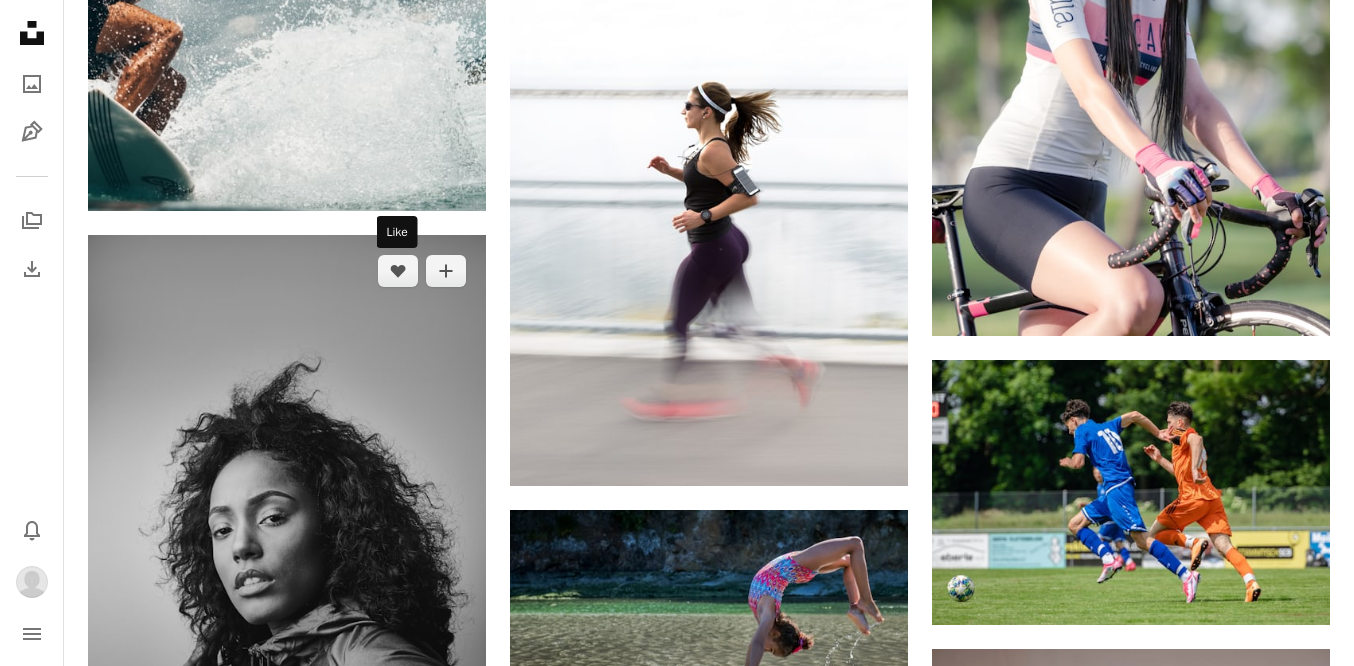 drag, startPoint x: 383, startPoint y: 279, endPoint x: 446, endPoint y: 329, distance: 80.43009 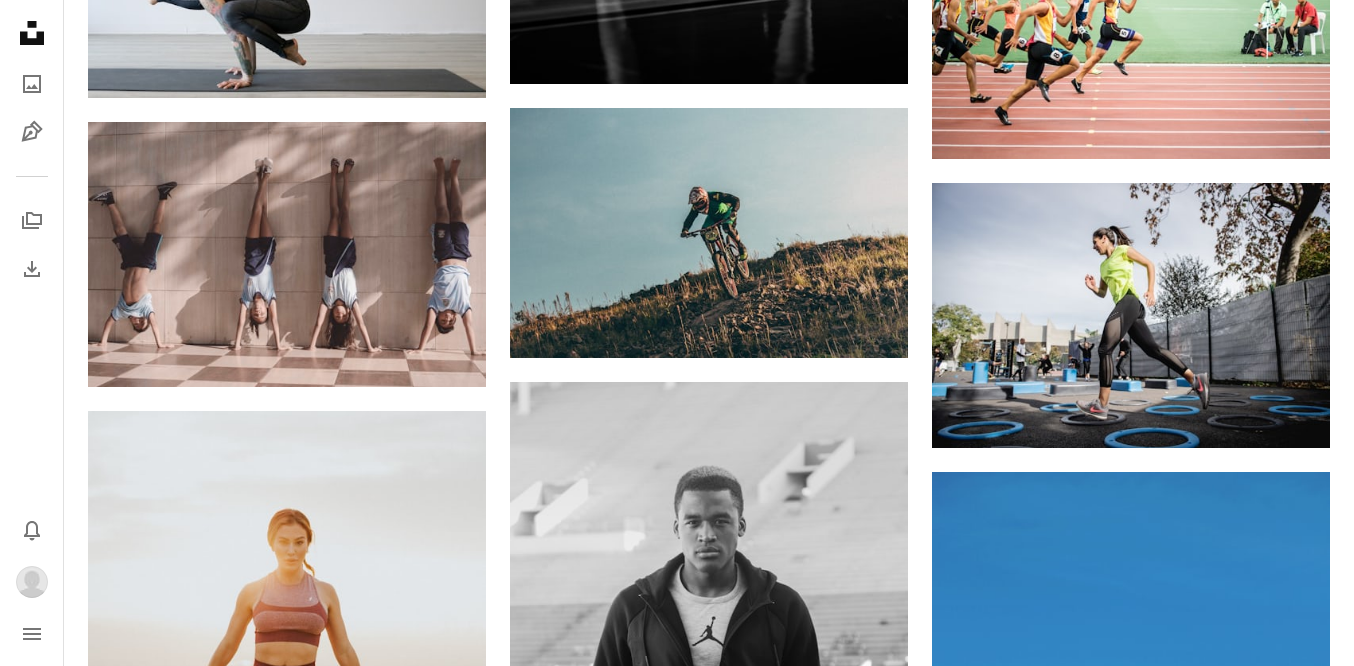 scroll, scrollTop: 15384, scrollLeft: 0, axis: vertical 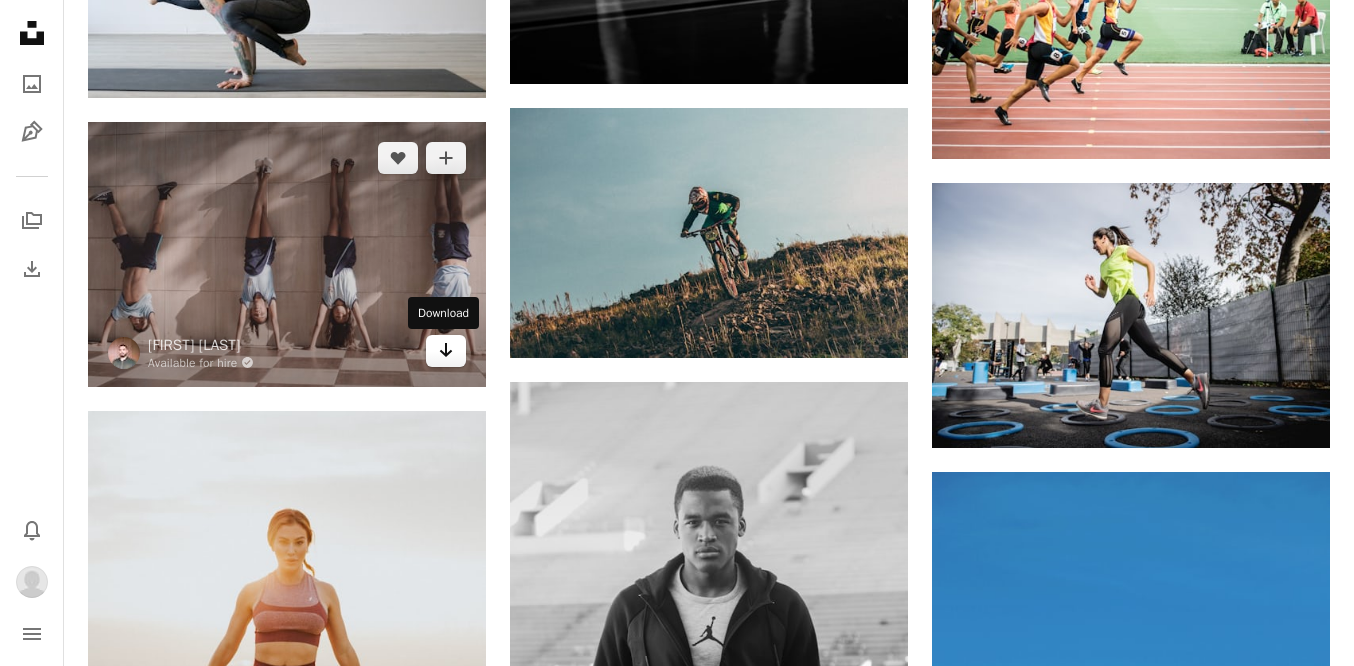 click on "Arrow pointing down" 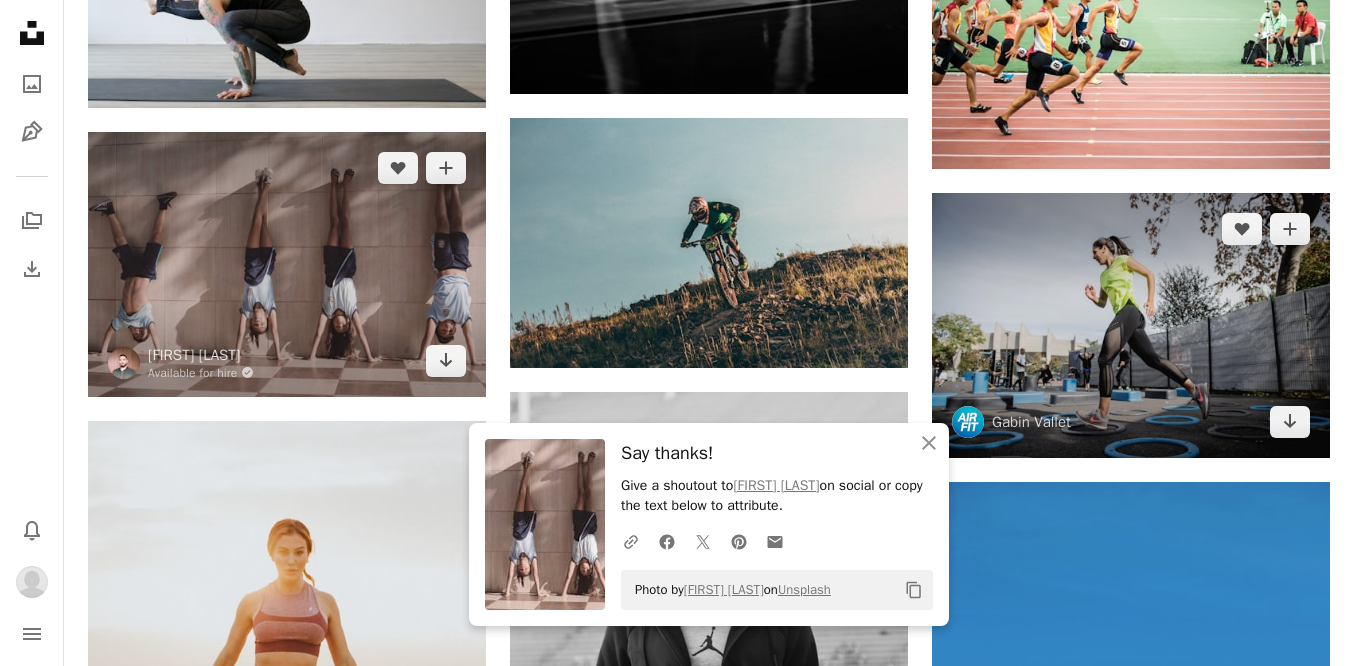 scroll, scrollTop: 15372, scrollLeft: 0, axis: vertical 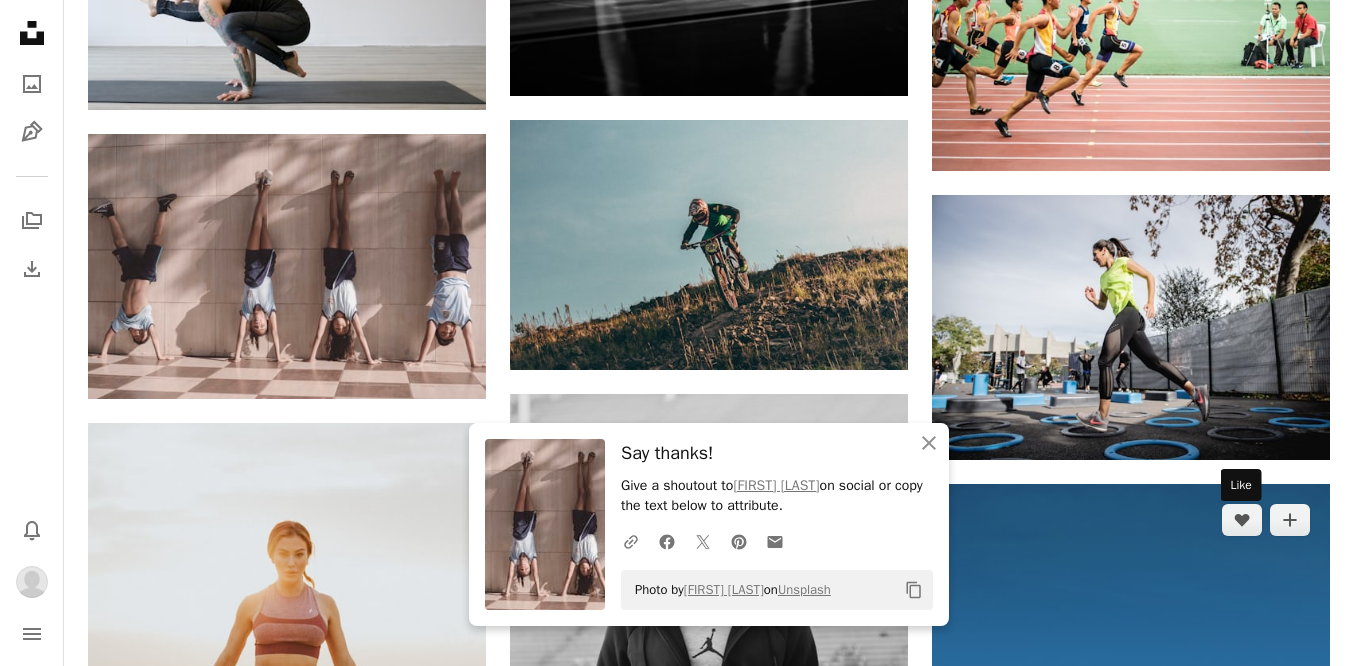 drag, startPoint x: 1244, startPoint y: 515, endPoint x: 1194, endPoint y: 509, distance: 50.358715 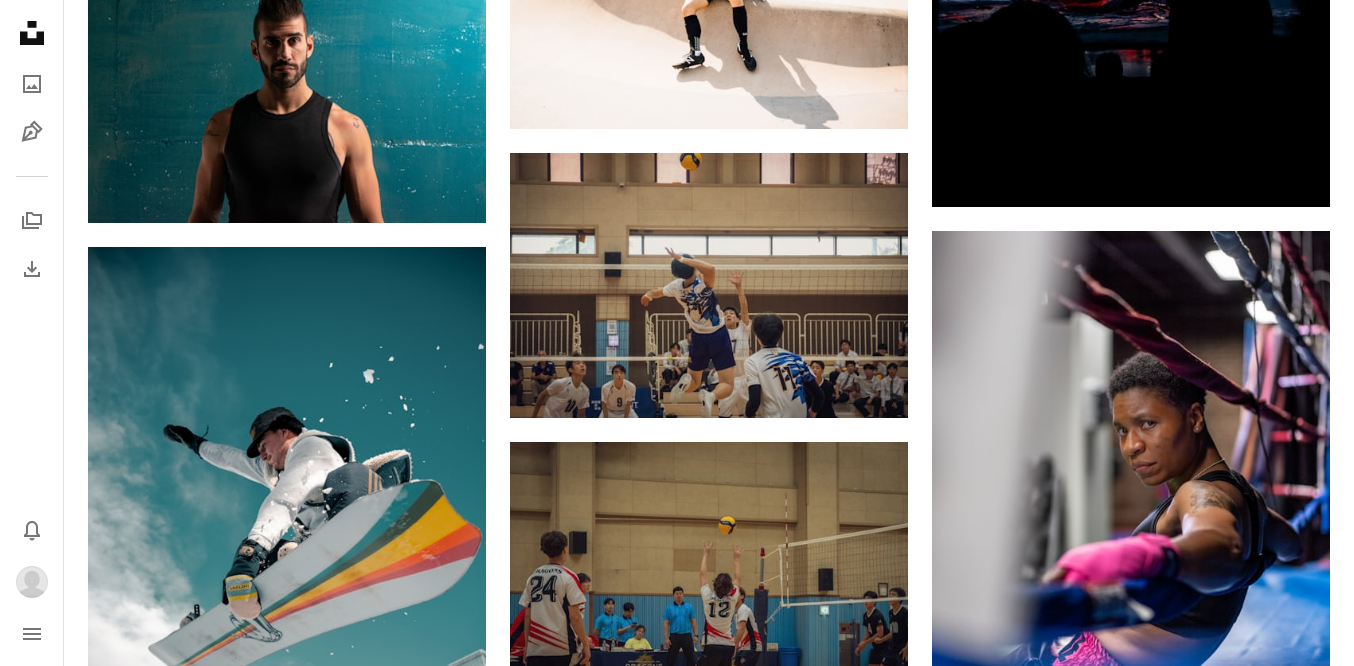 scroll, scrollTop: 17841, scrollLeft: 0, axis: vertical 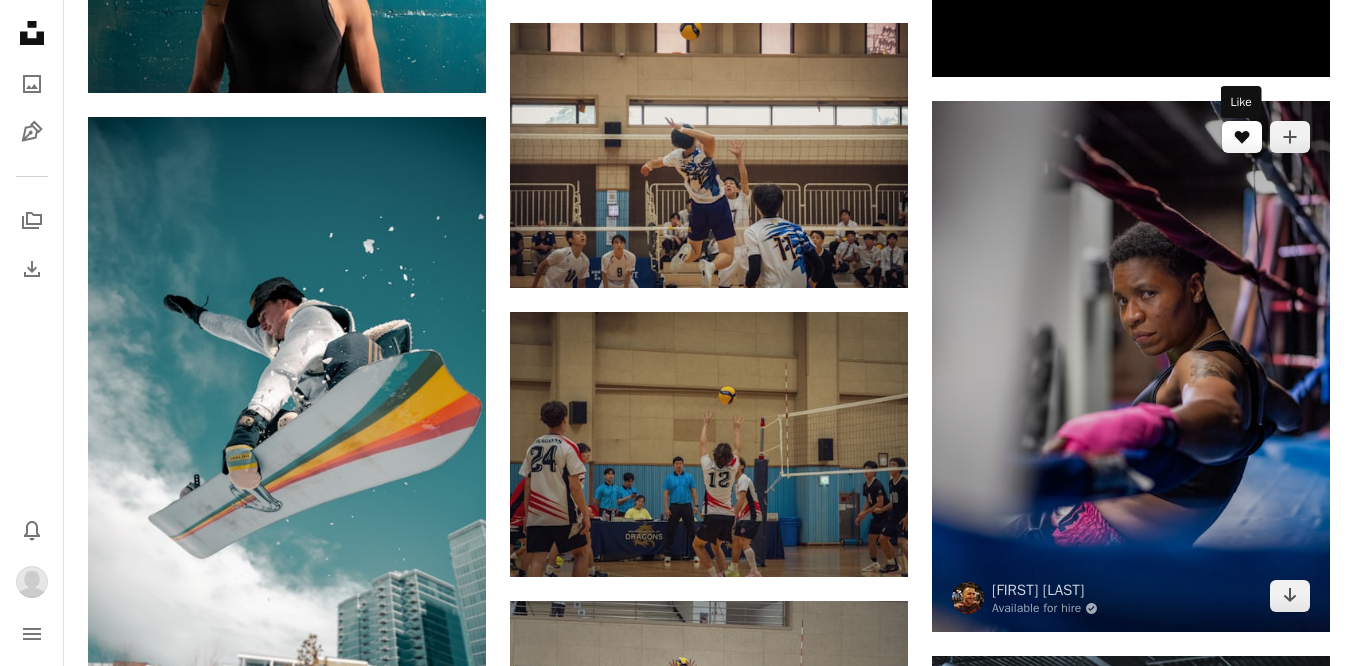 click on "A heart" 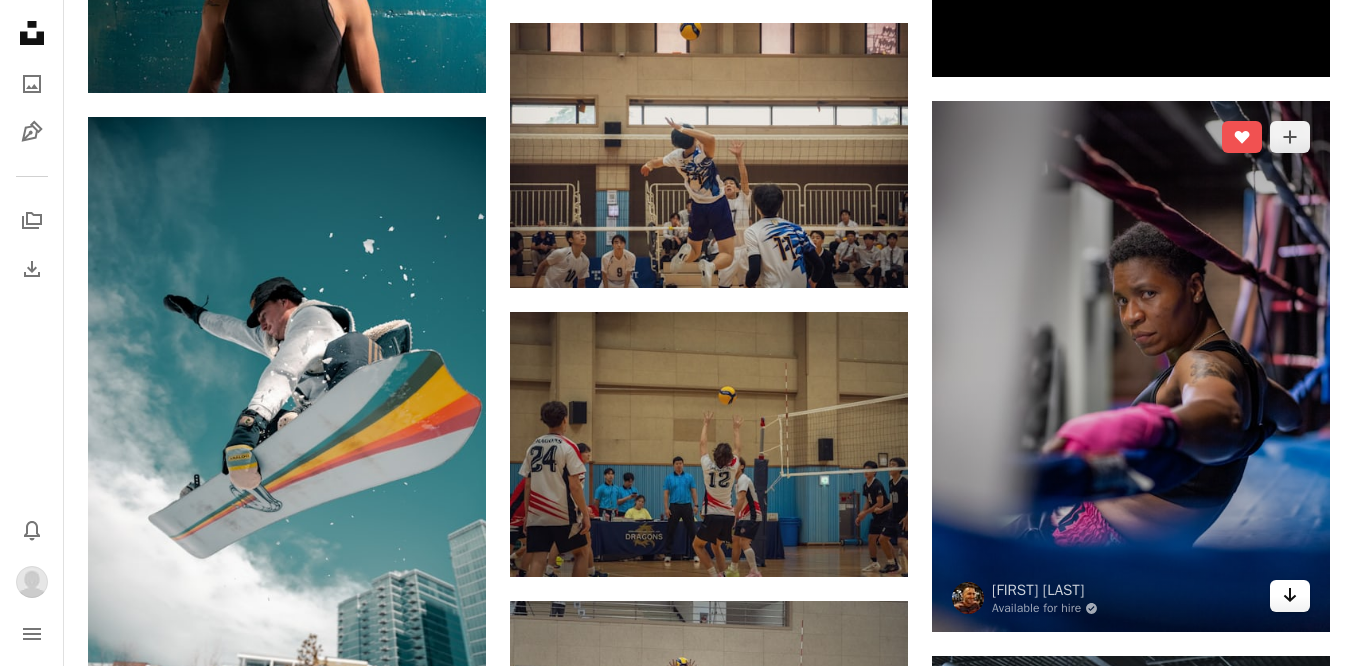 click on "Arrow pointing down" at bounding box center (1290, 596) 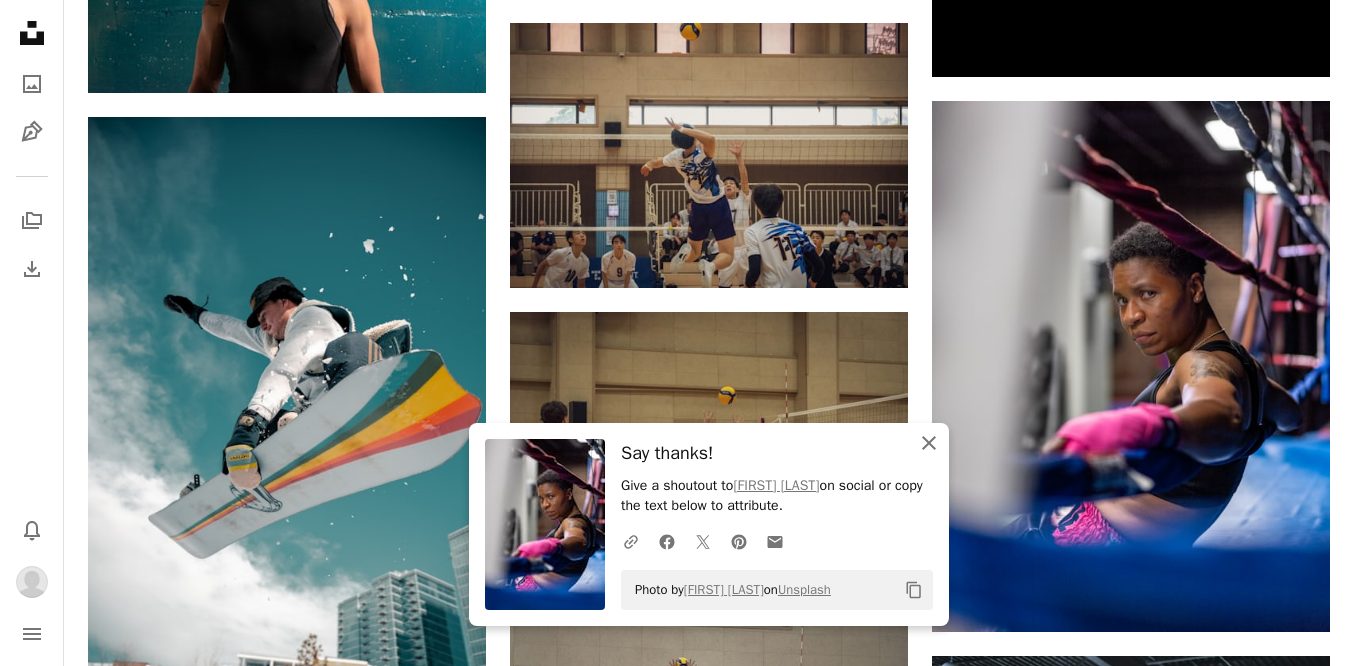 click on "An X shape" 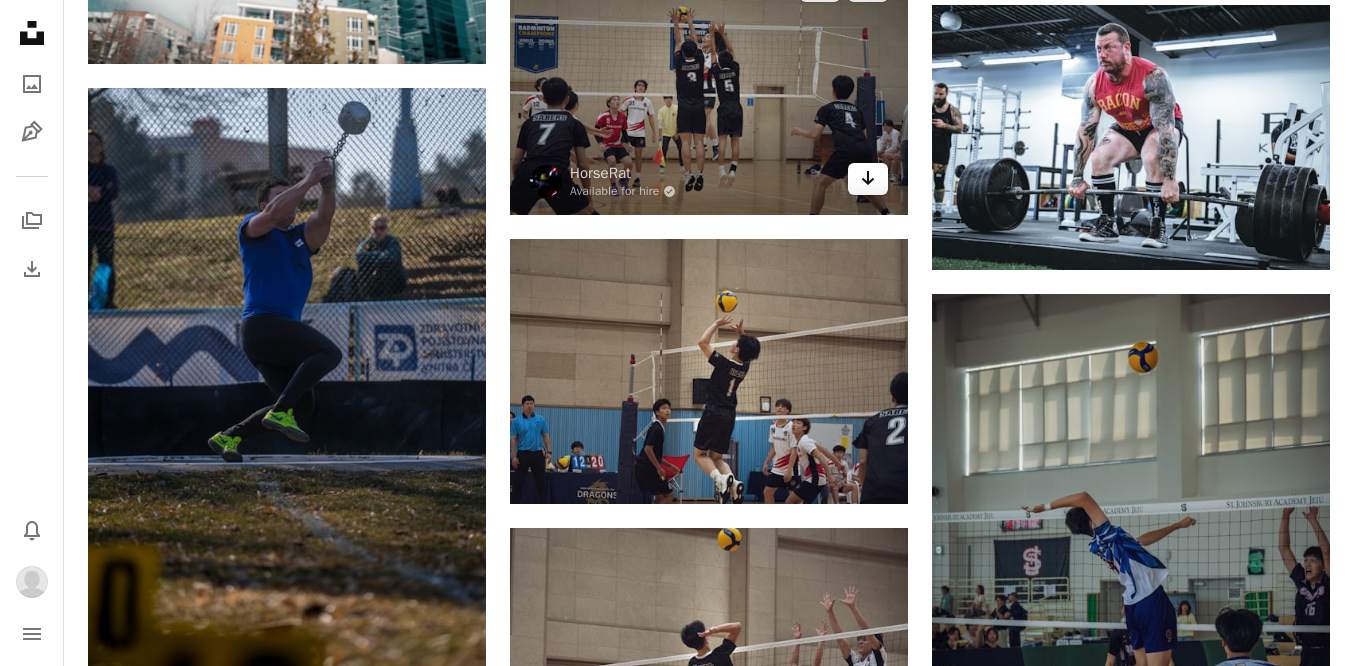 scroll, scrollTop: 18303, scrollLeft: 0, axis: vertical 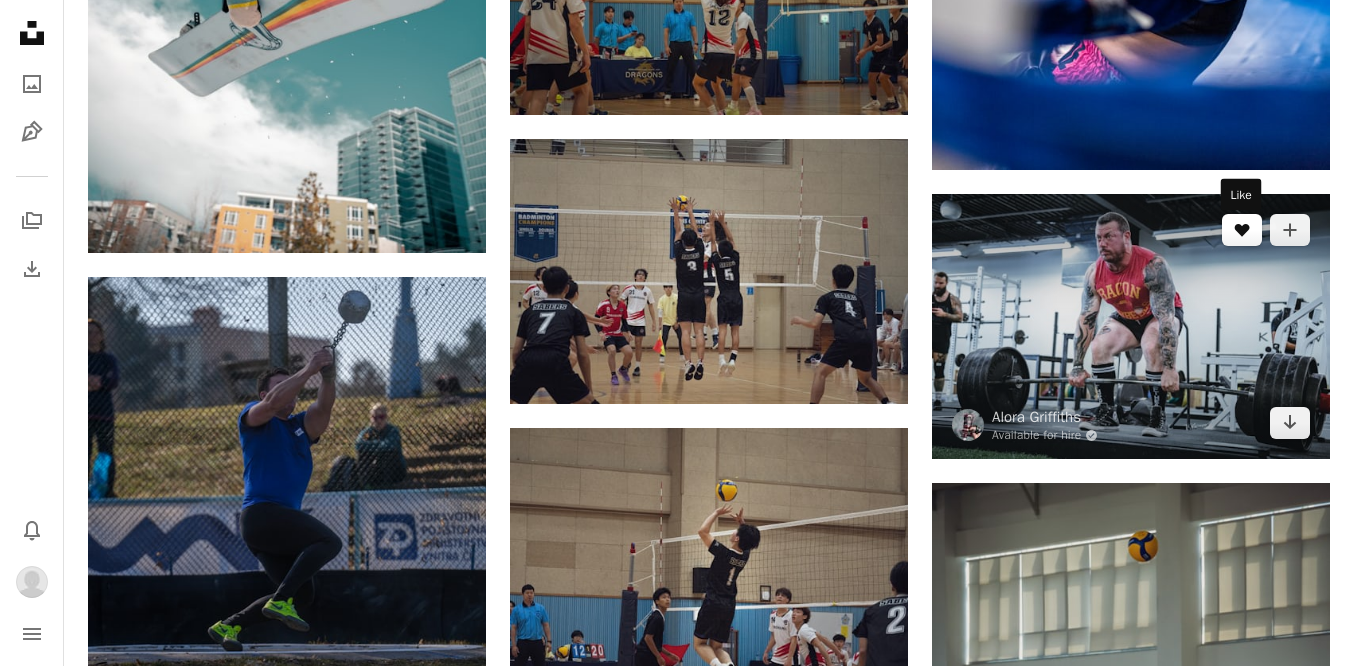click on "A heart" 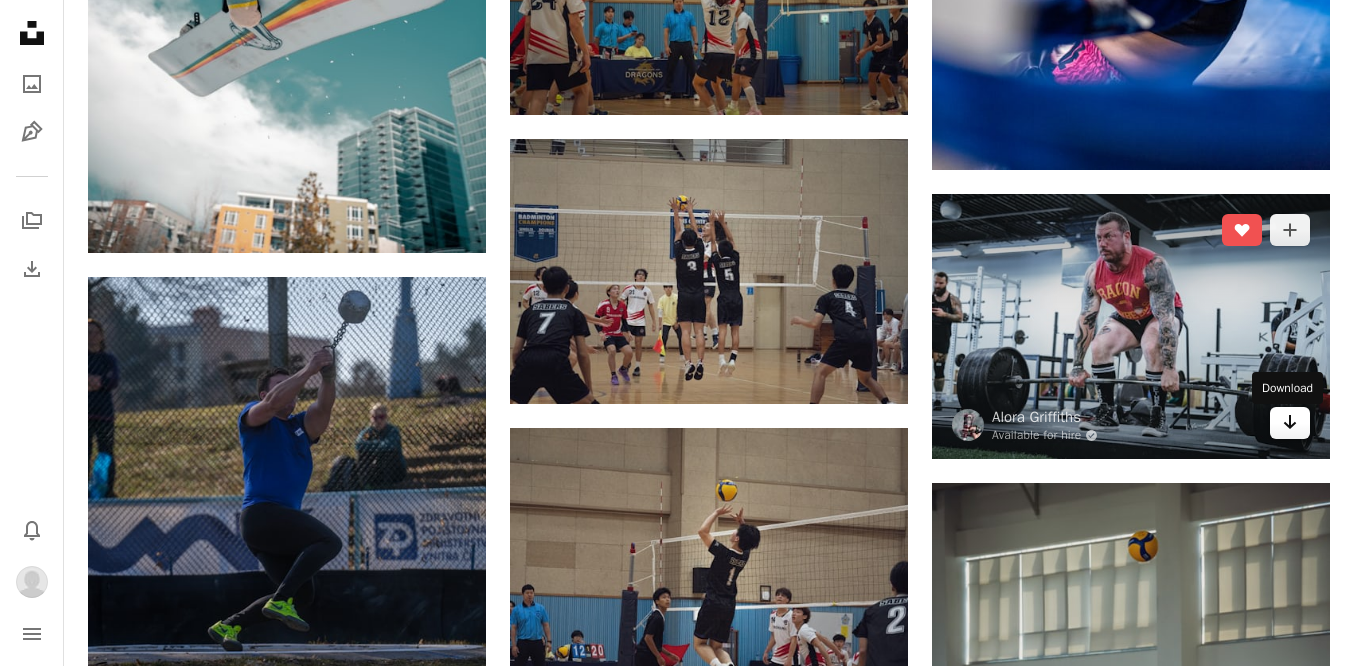click on "Arrow pointing down" at bounding box center (1290, 423) 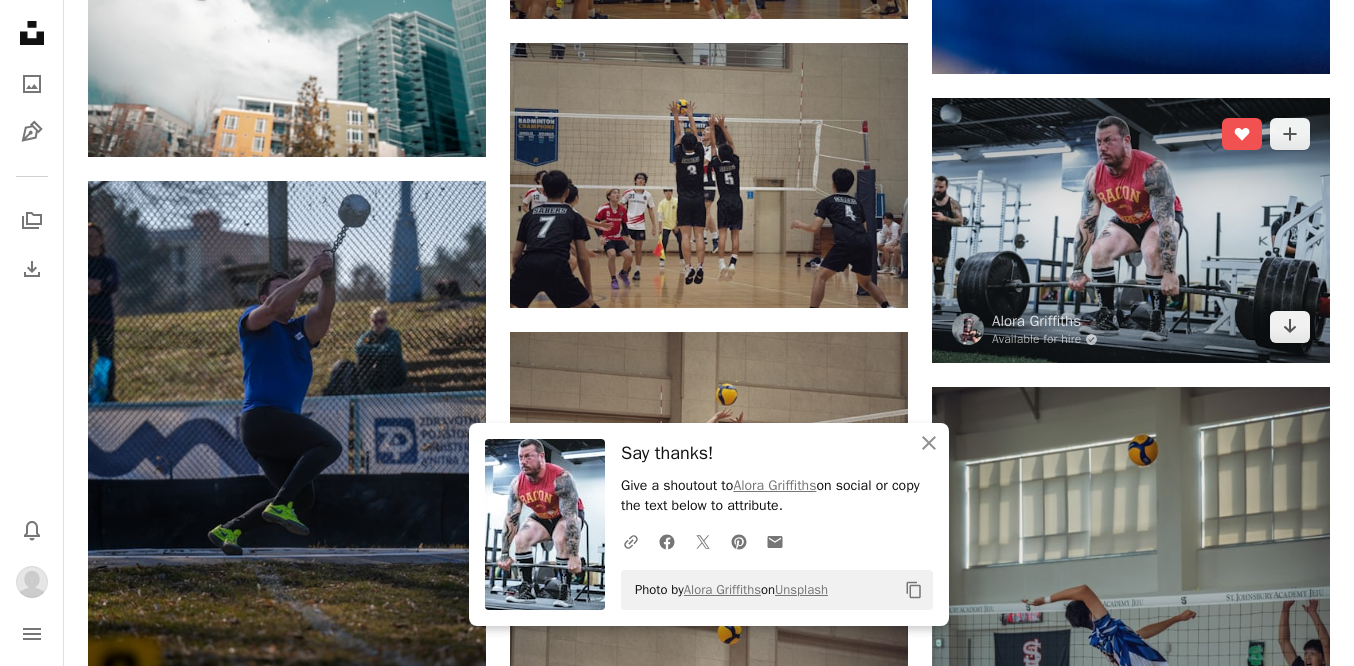 scroll, scrollTop: 18960, scrollLeft: 0, axis: vertical 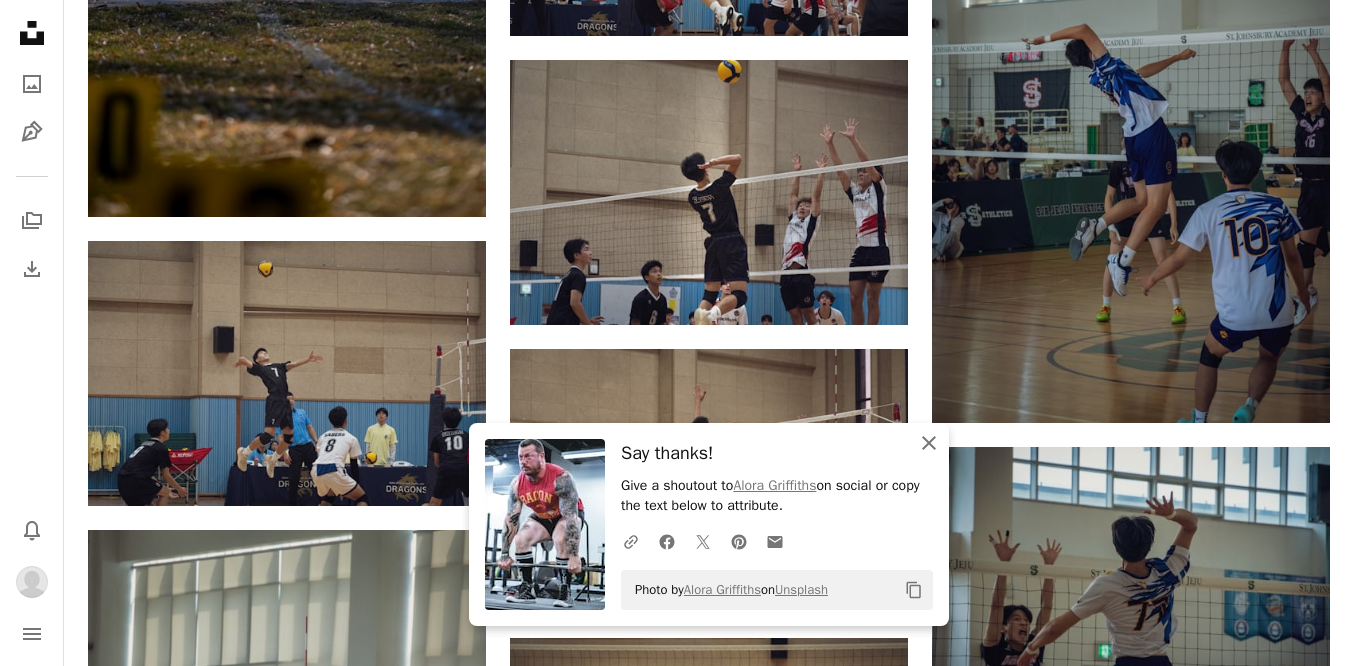 click on "An X shape" 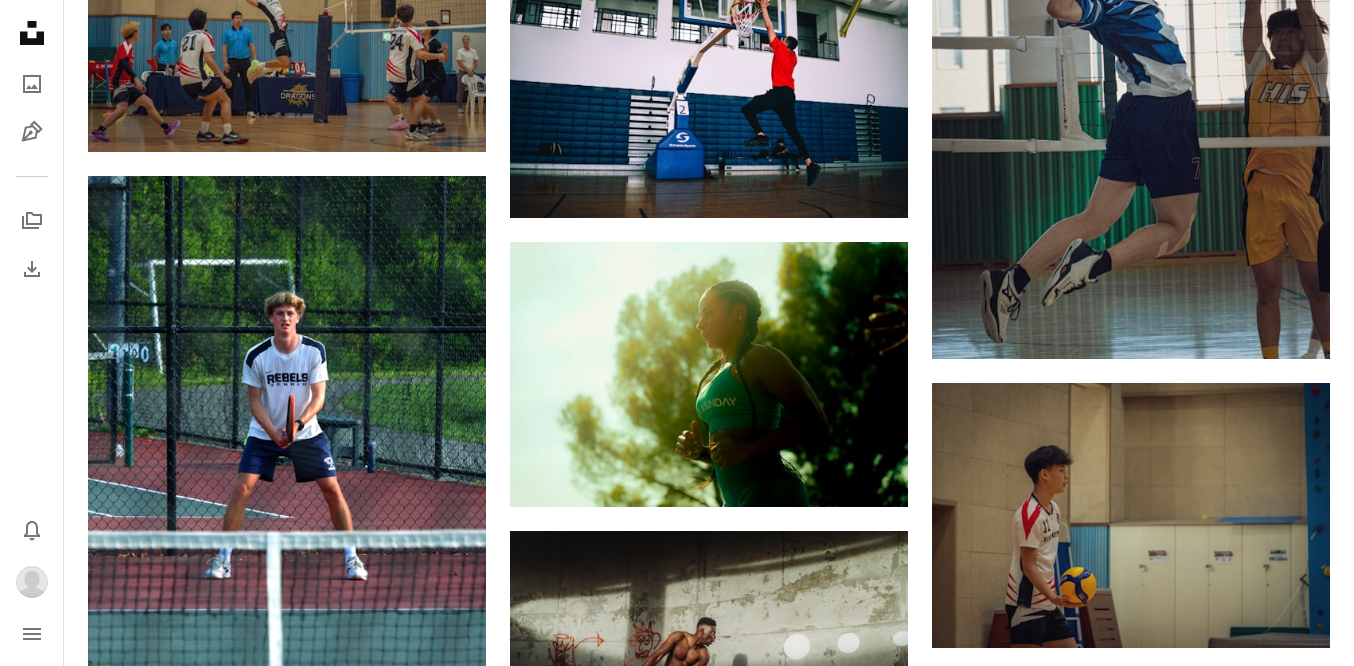 scroll, scrollTop: 20225, scrollLeft: 0, axis: vertical 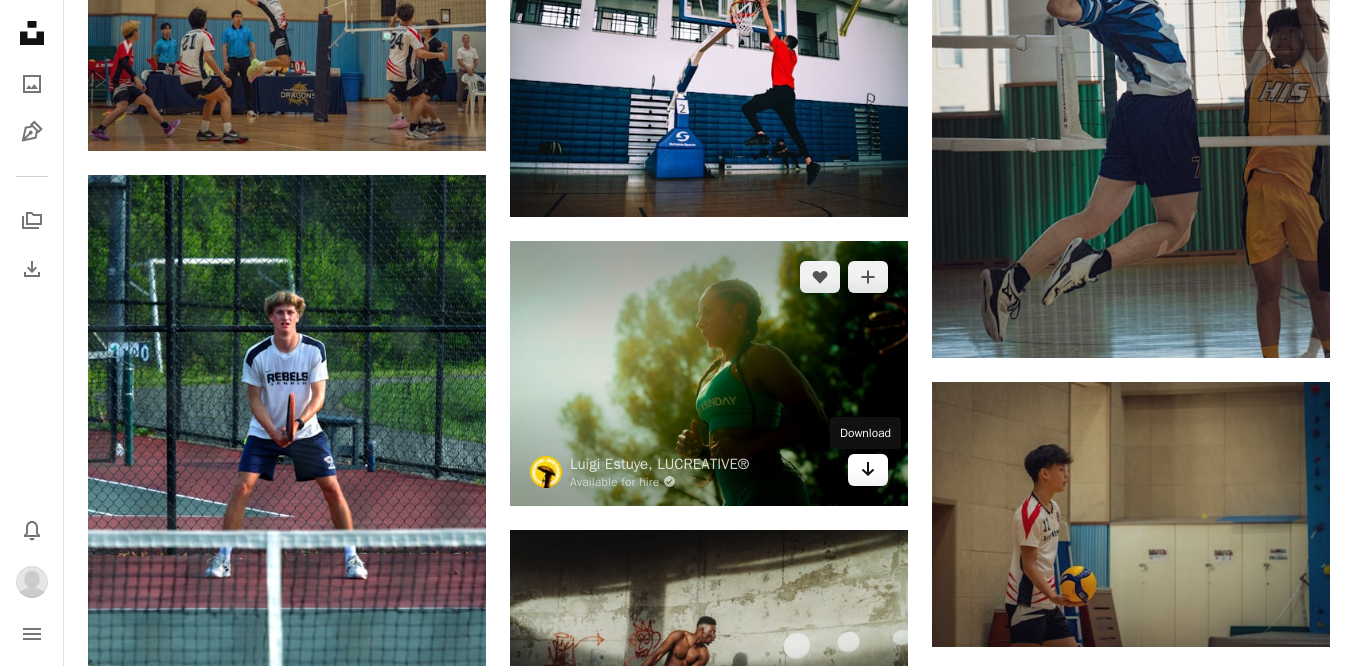 click on "Arrow pointing down" 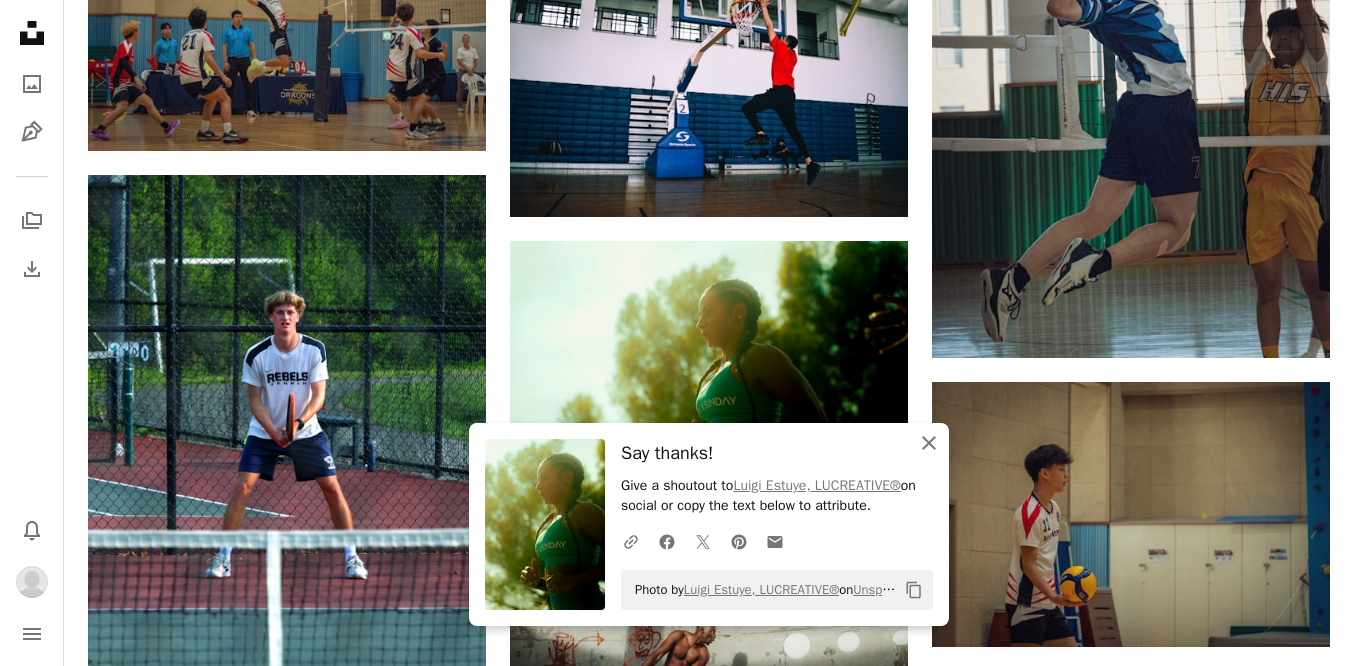 click on "An X shape" 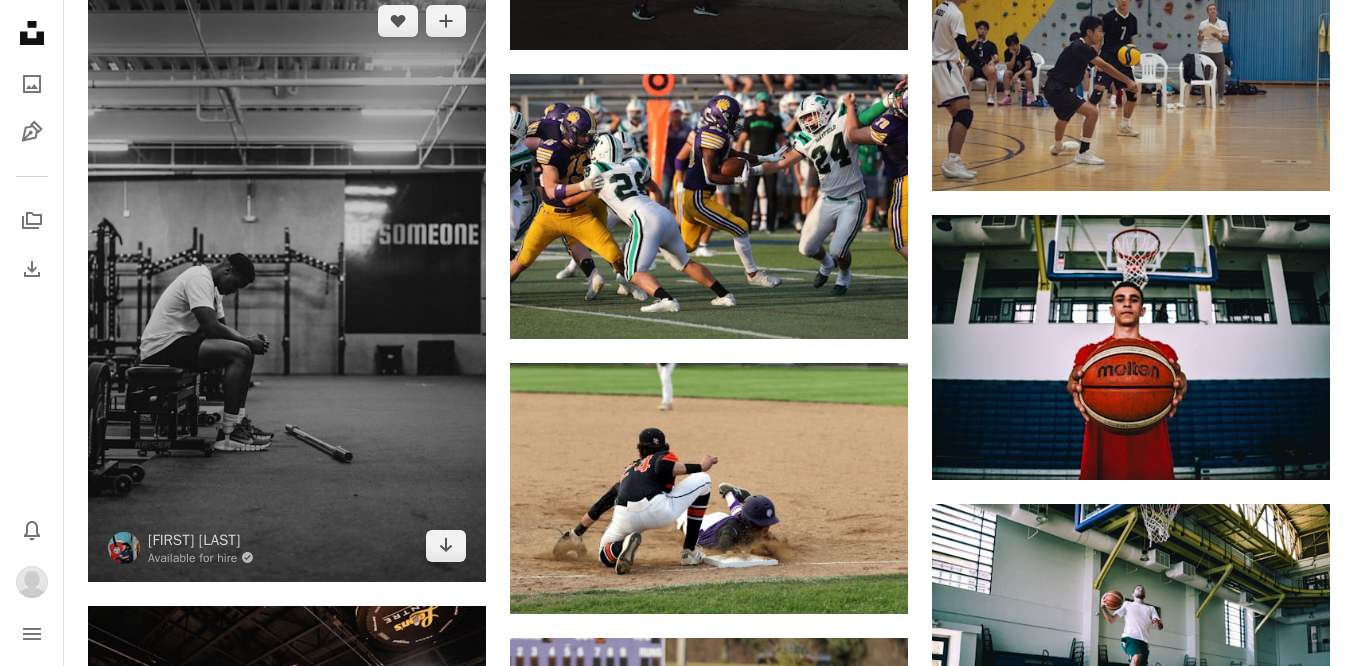 scroll, scrollTop: 20949, scrollLeft: 0, axis: vertical 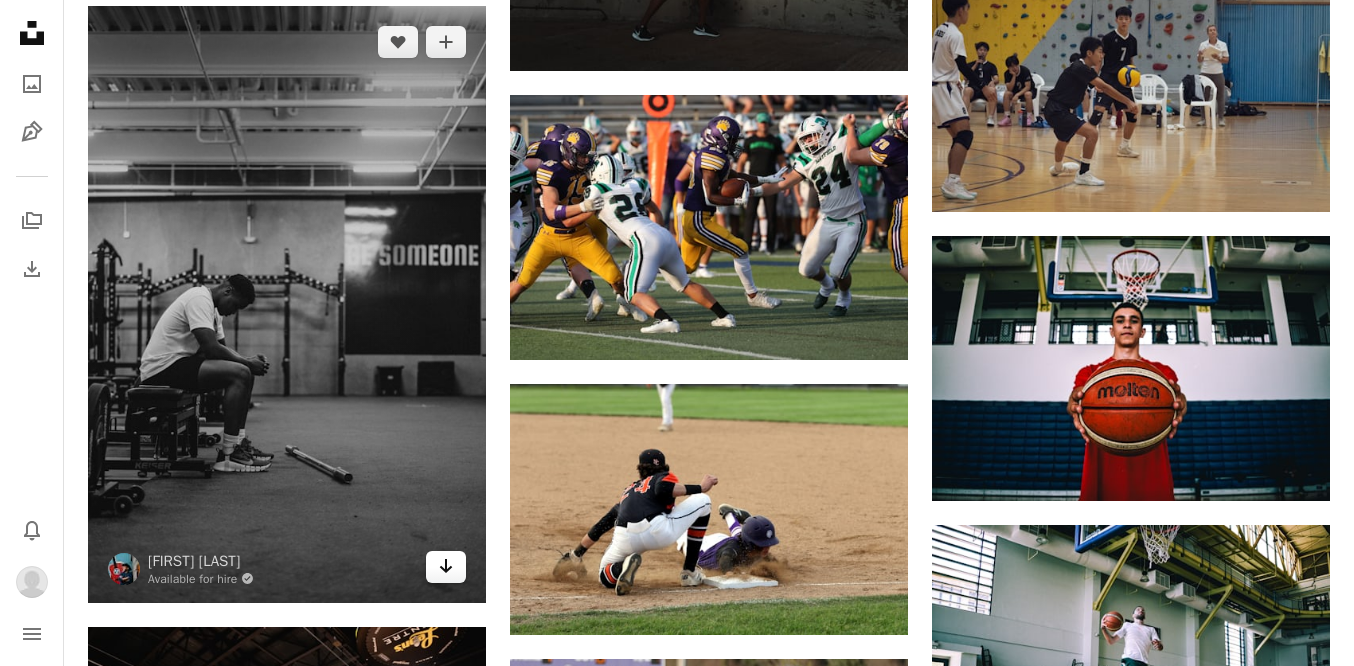click on "Arrow pointing down" at bounding box center (446, 567) 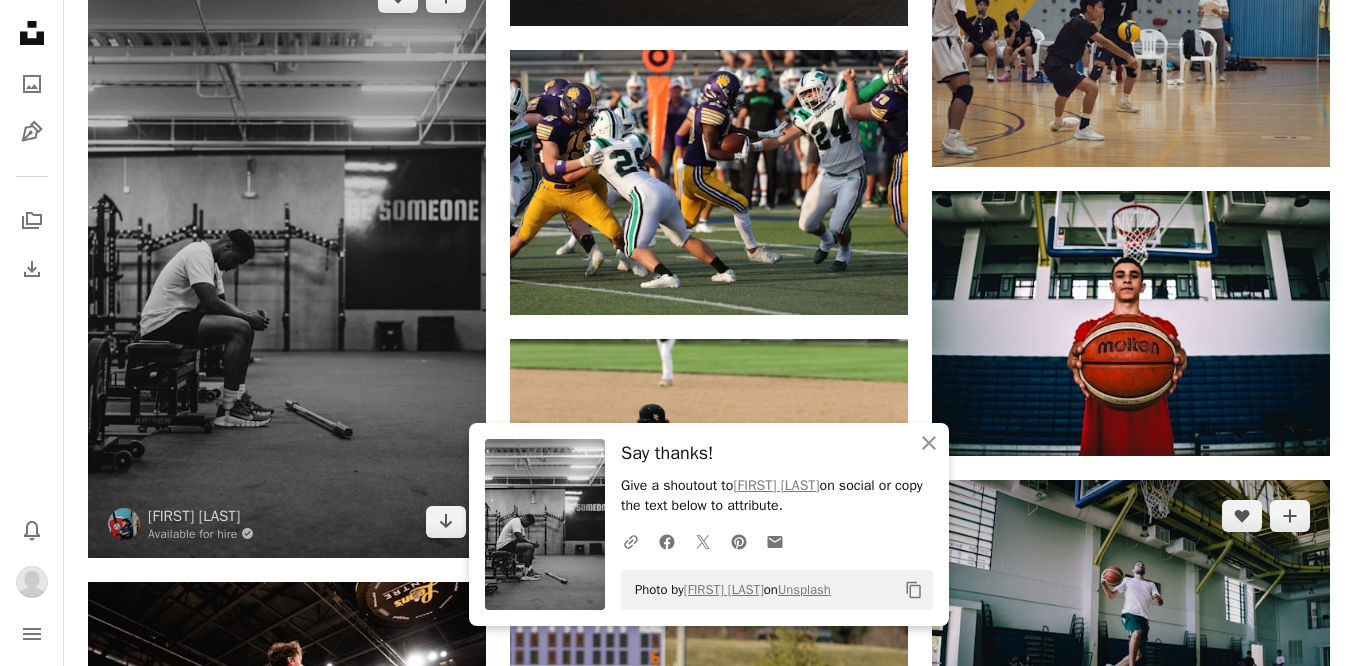 scroll, scrollTop: 21106, scrollLeft: 0, axis: vertical 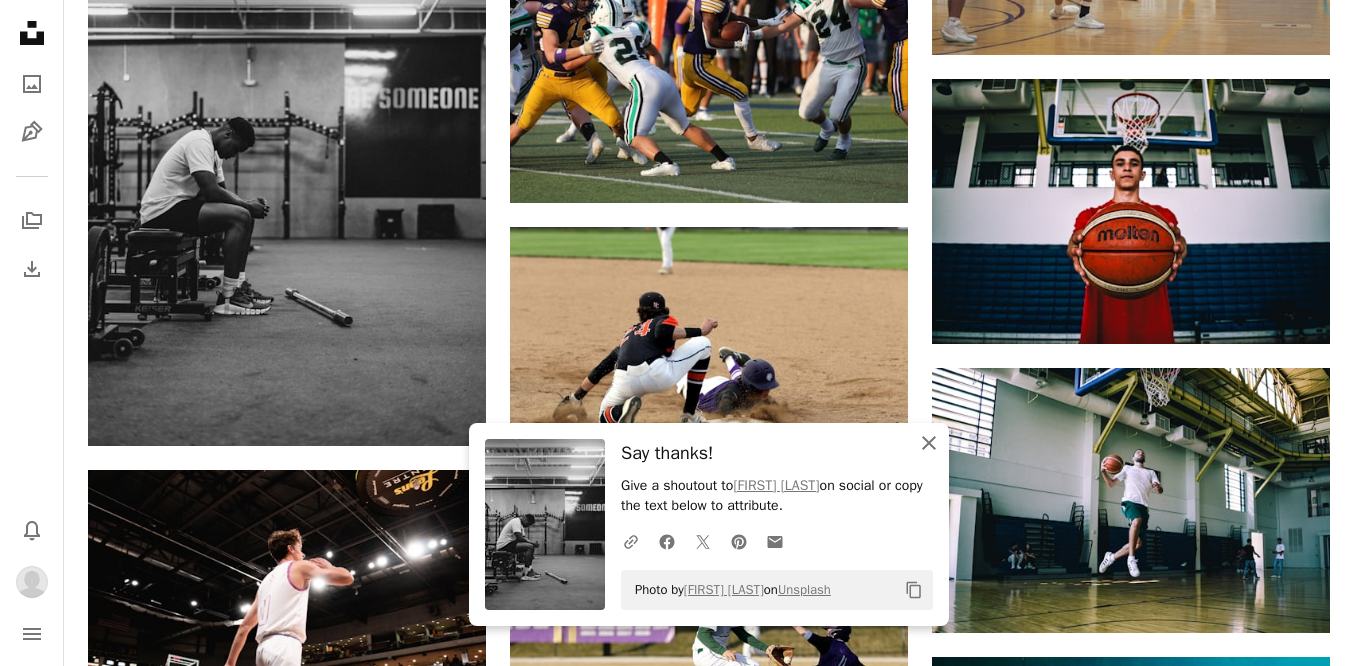 click on "An X shape" 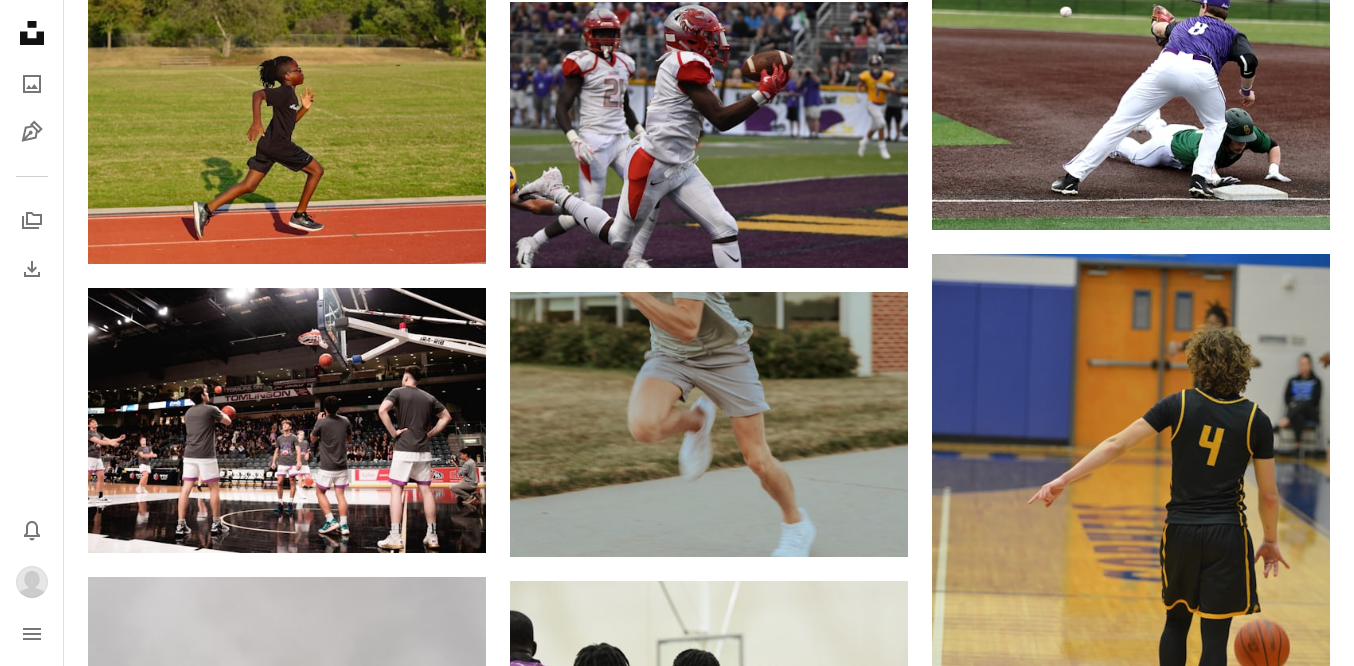 scroll, scrollTop: 22924, scrollLeft: 0, axis: vertical 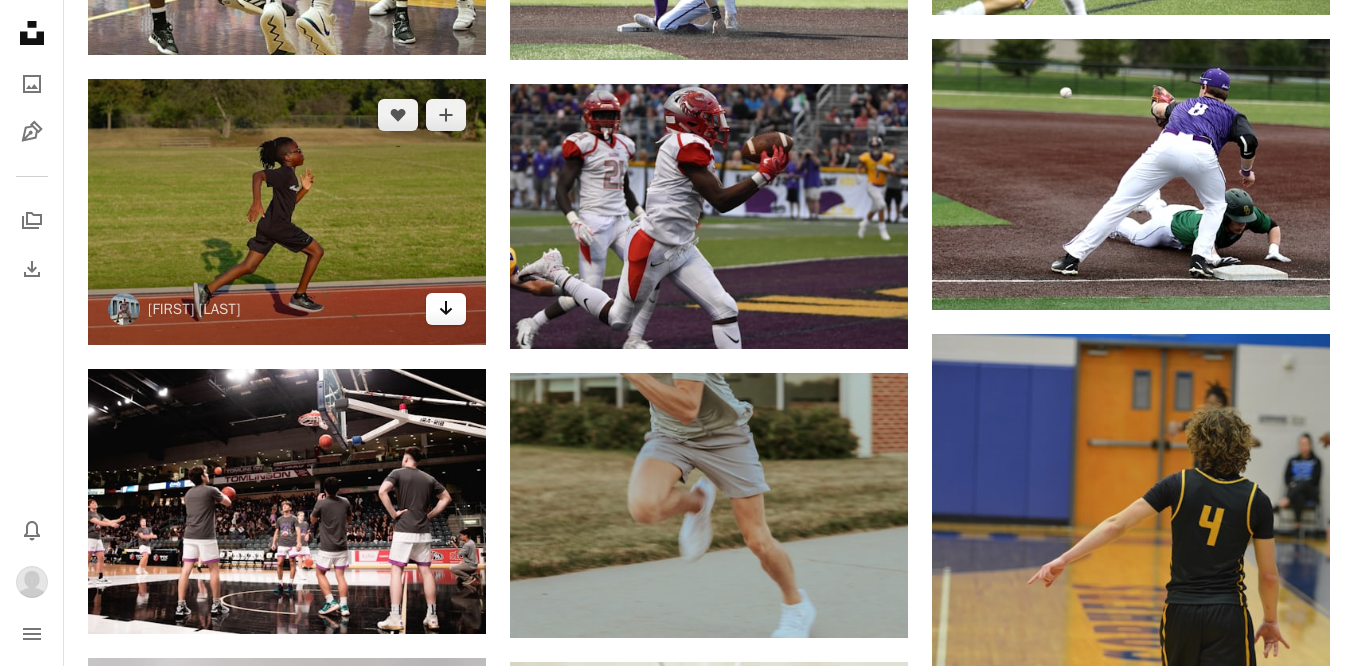 click on "Arrow pointing down" at bounding box center (446, 309) 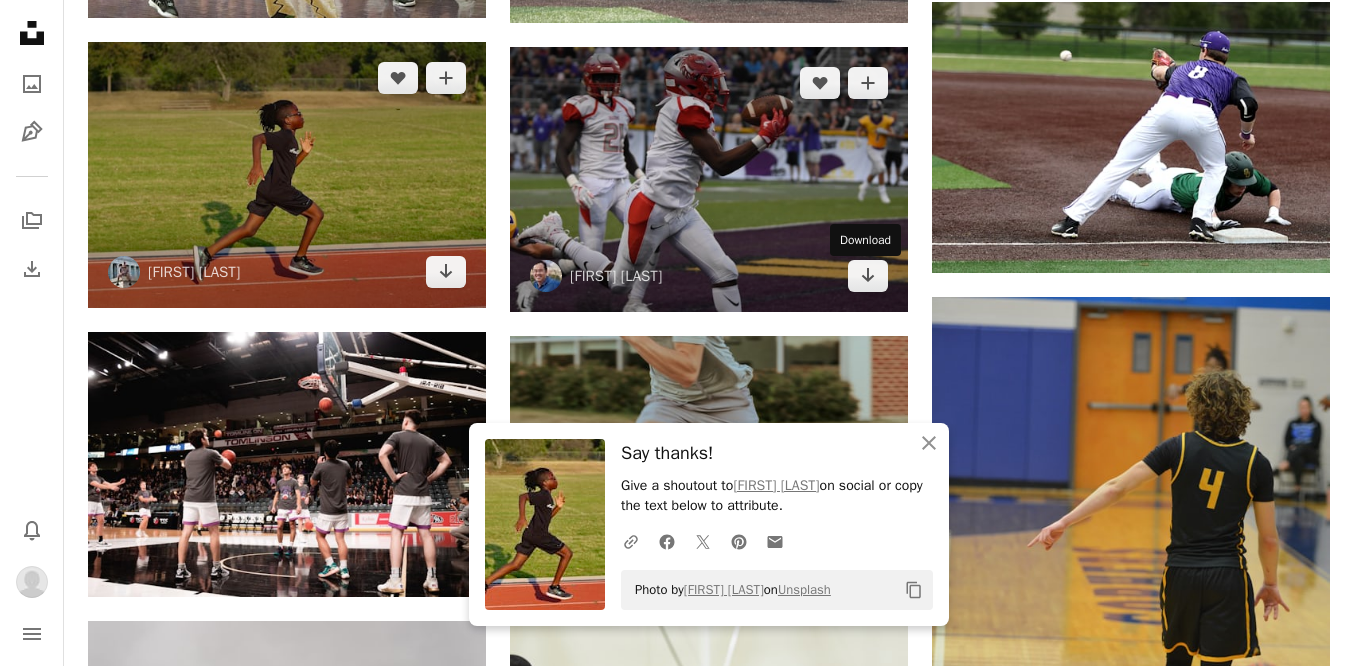 scroll, scrollTop: 22962, scrollLeft: 0, axis: vertical 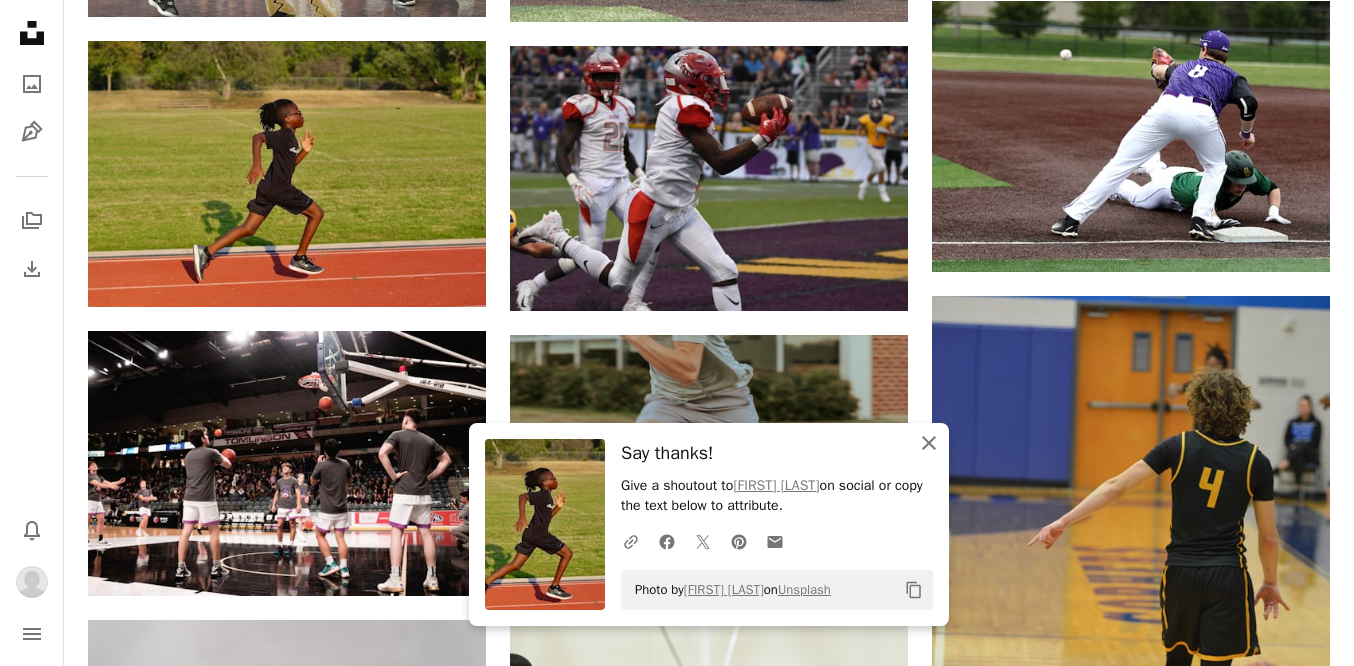 click on "An X shape" 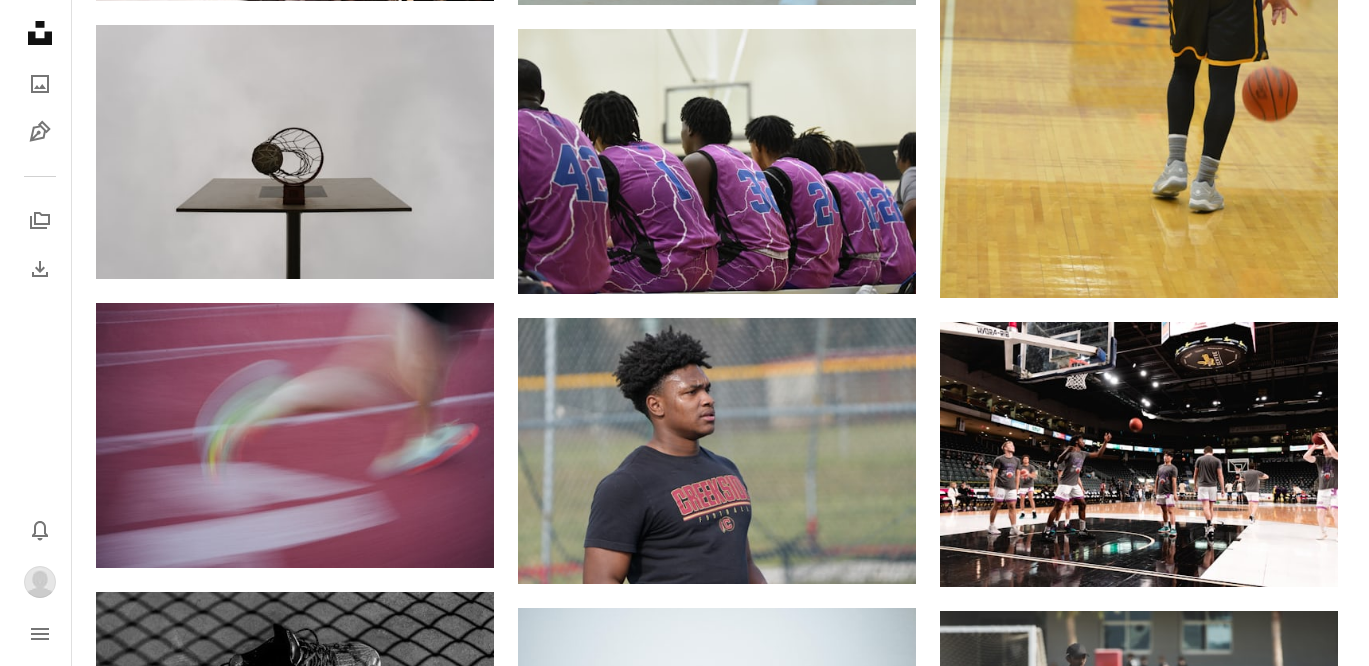 scroll, scrollTop: 23559, scrollLeft: 0, axis: vertical 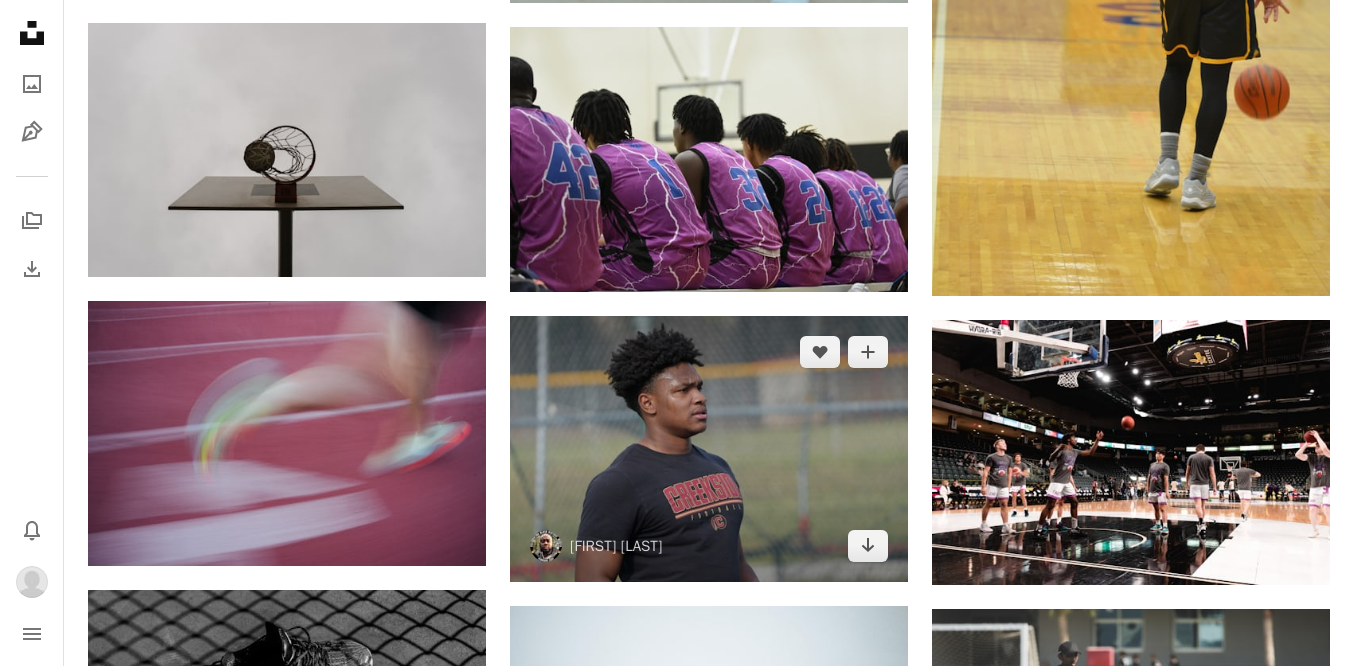click at bounding box center [709, 449] 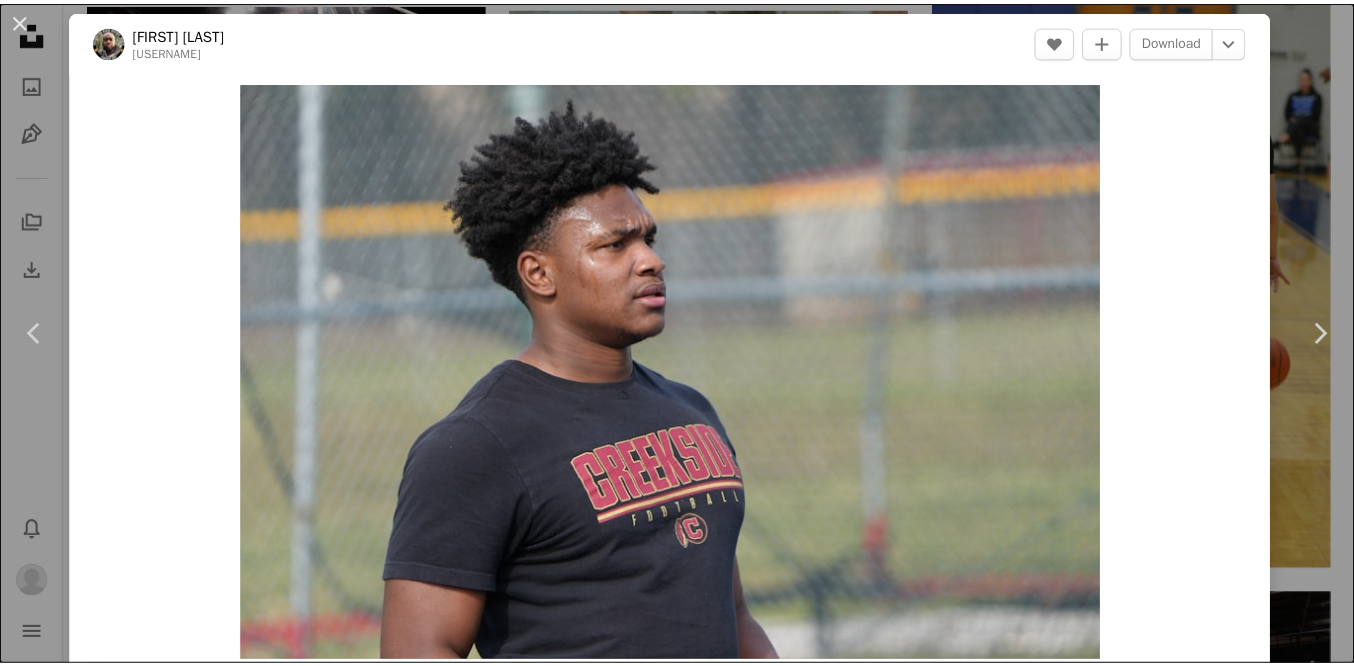 scroll, scrollTop: 0, scrollLeft: 0, axis: both 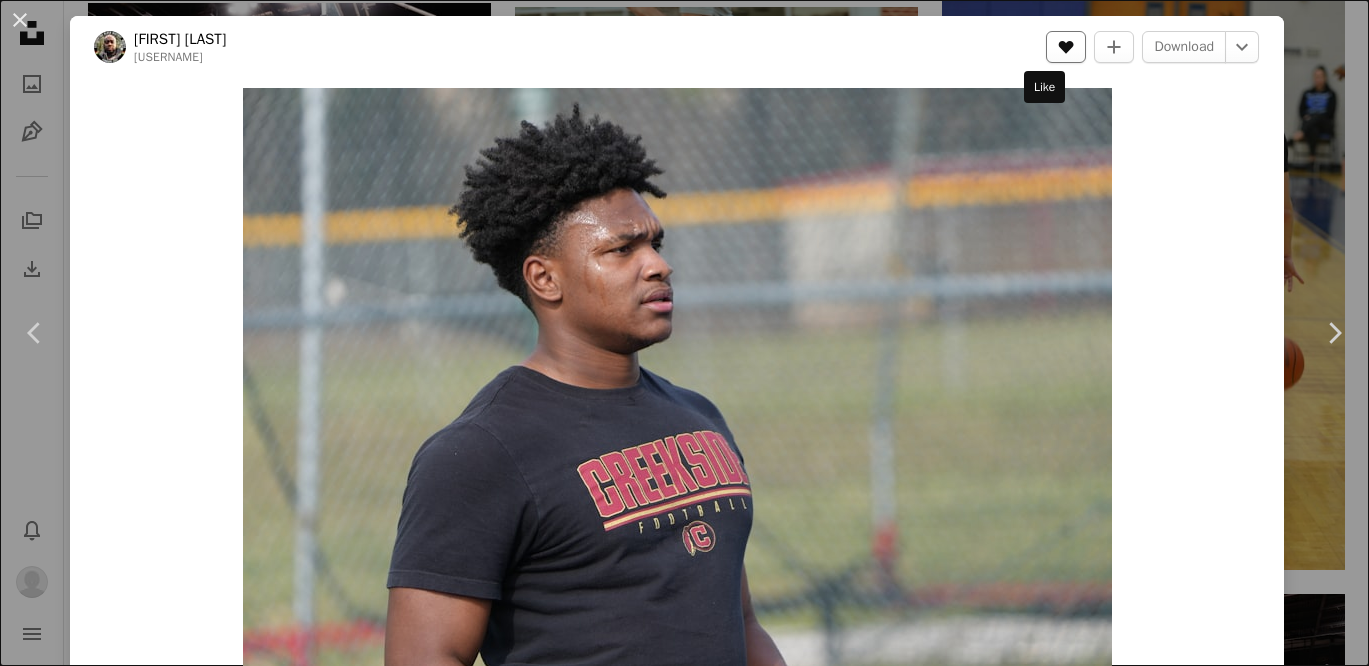 click 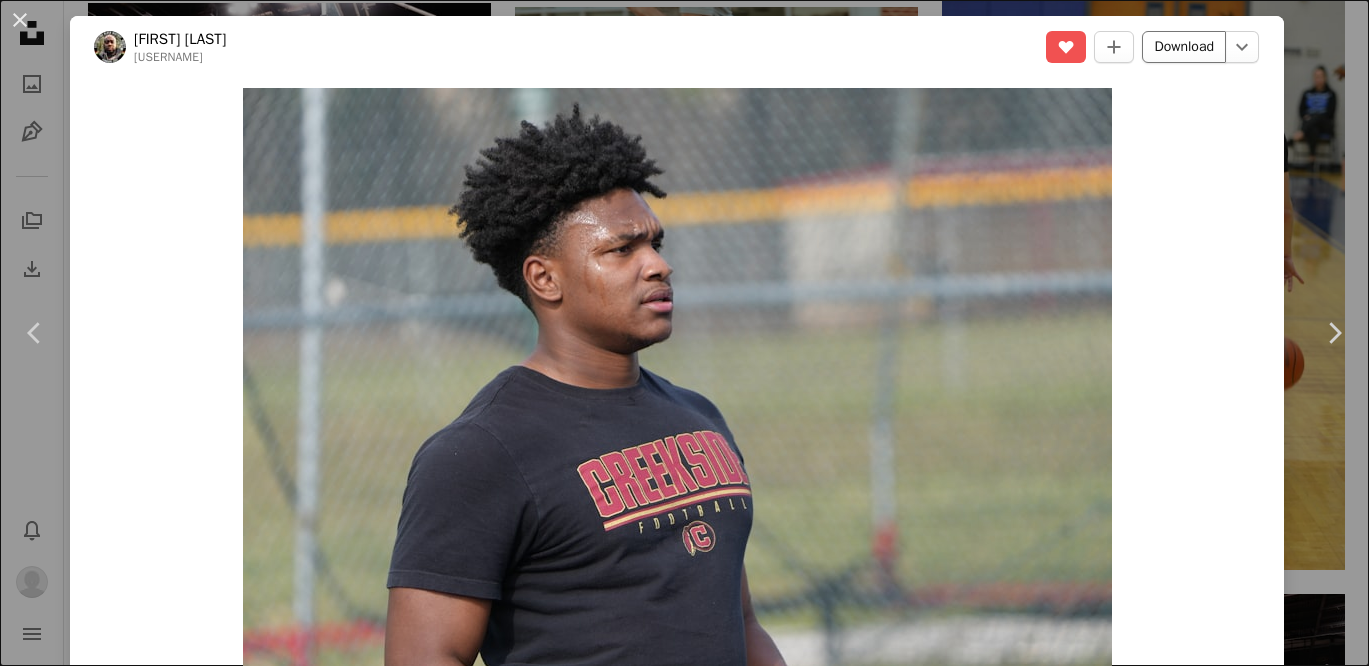 click on "Download" at bounding box center (1184, 47) 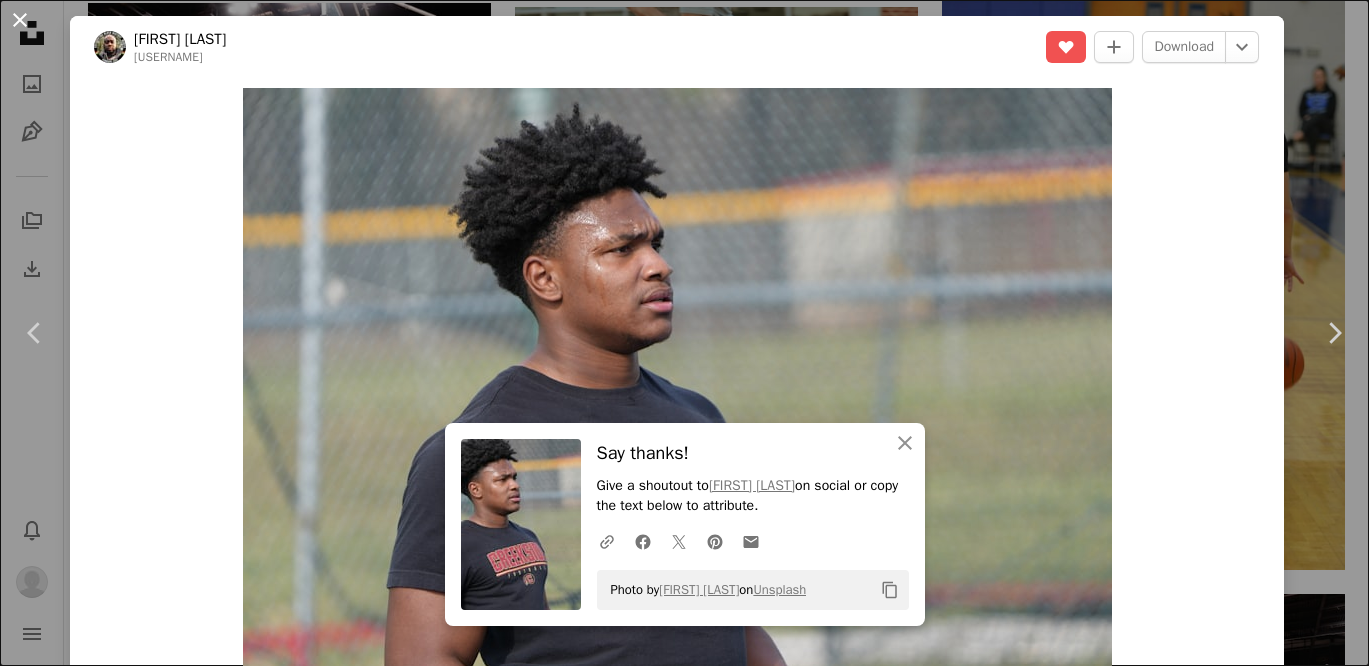 click on "An X shape" at bounding box center [20, 20] 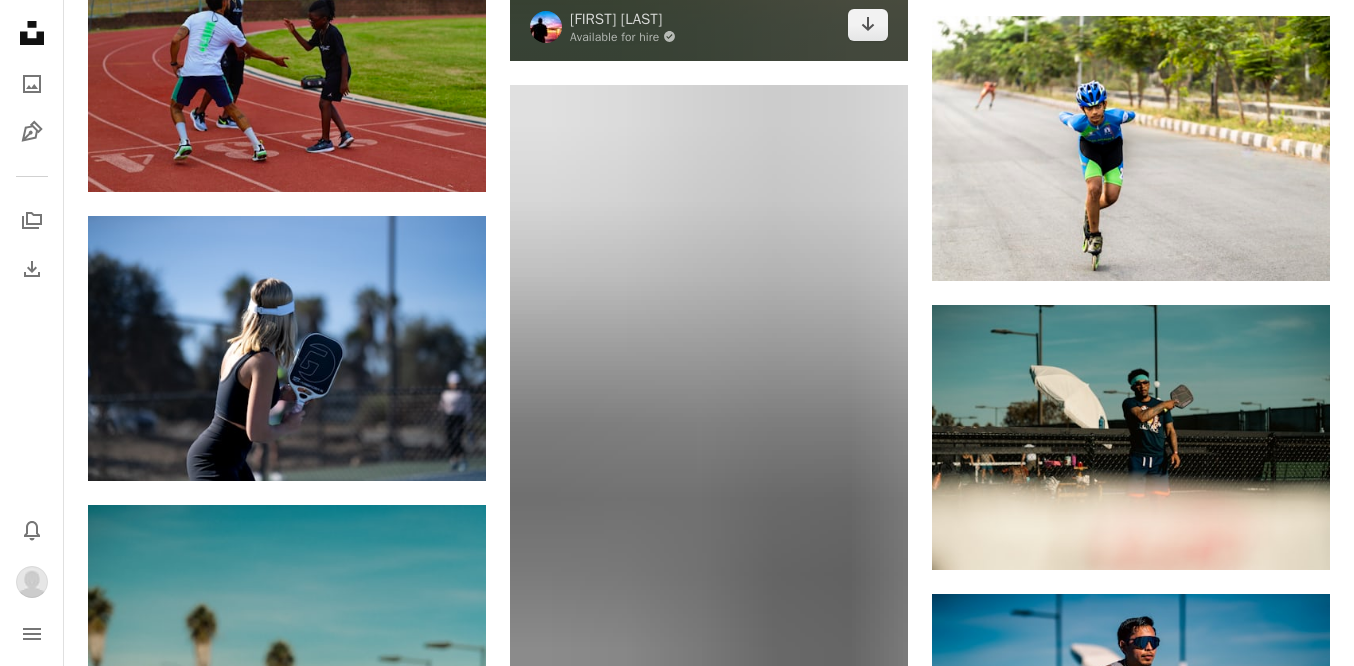 scroll, scrollTop: 27211, scrollLeft: 0, axis: vertical 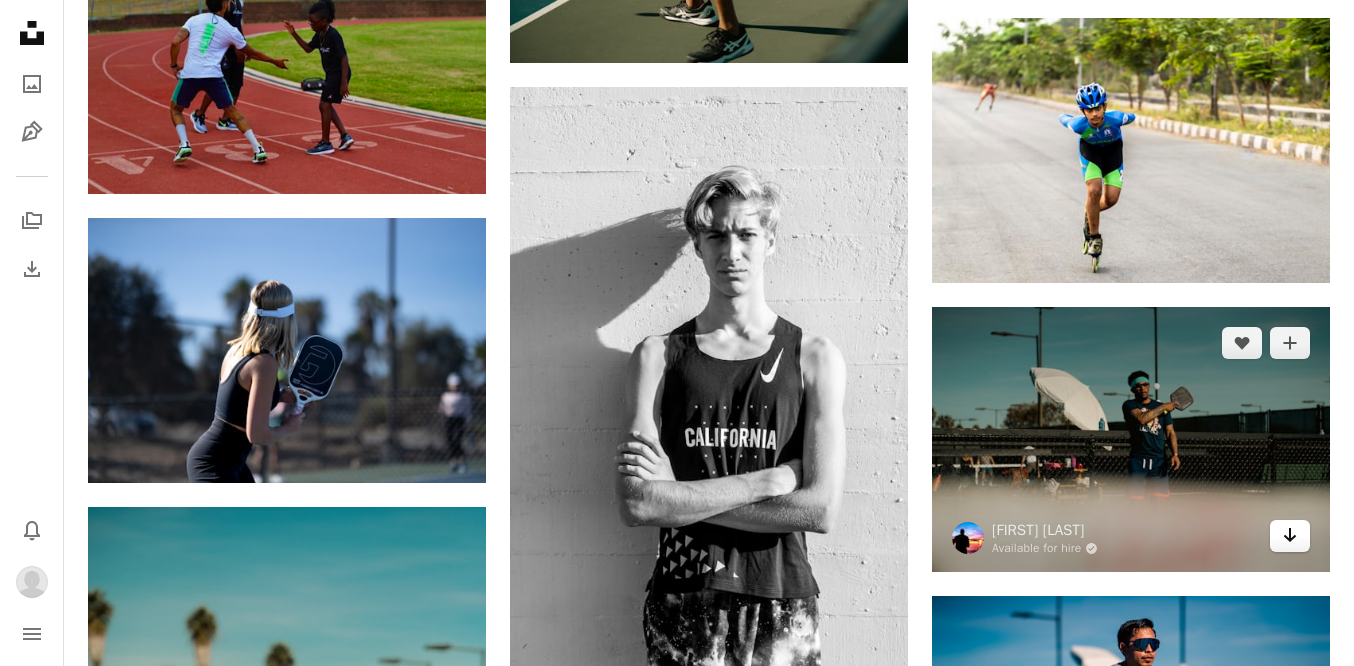 click on "Arrow pointing down" 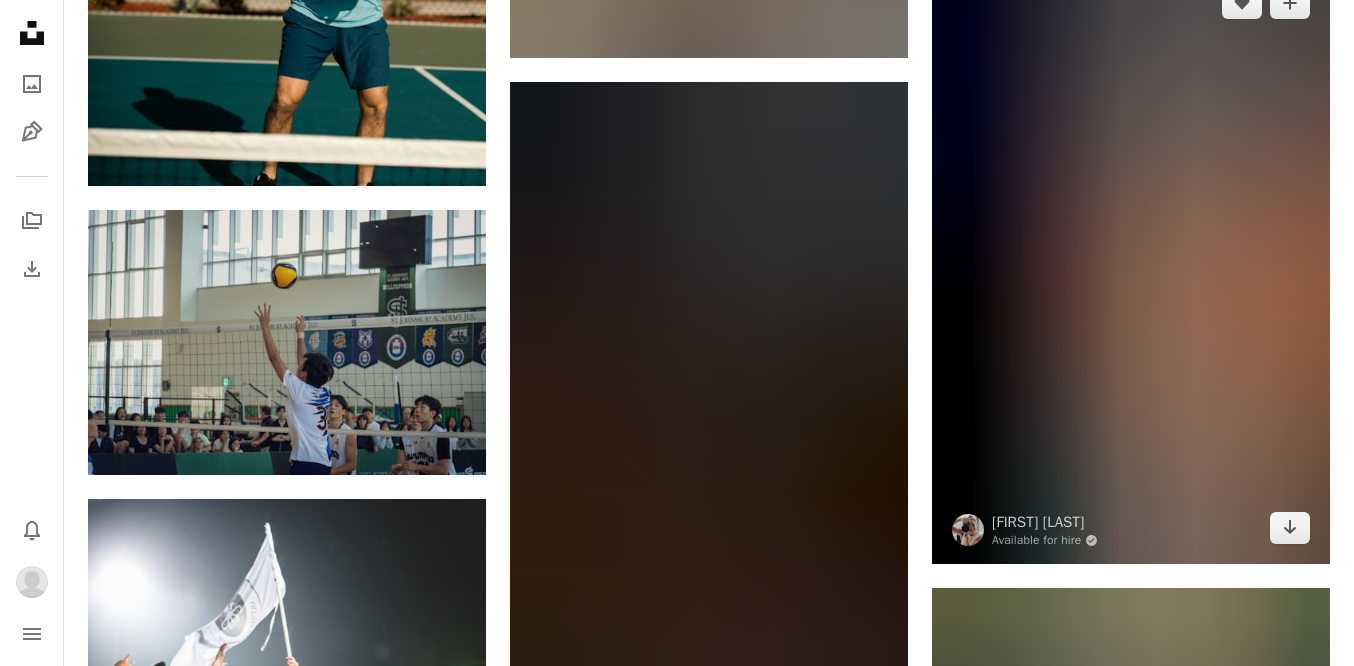scroll, scrollTop: 28188, scrollLeft: 0, axis: vertical 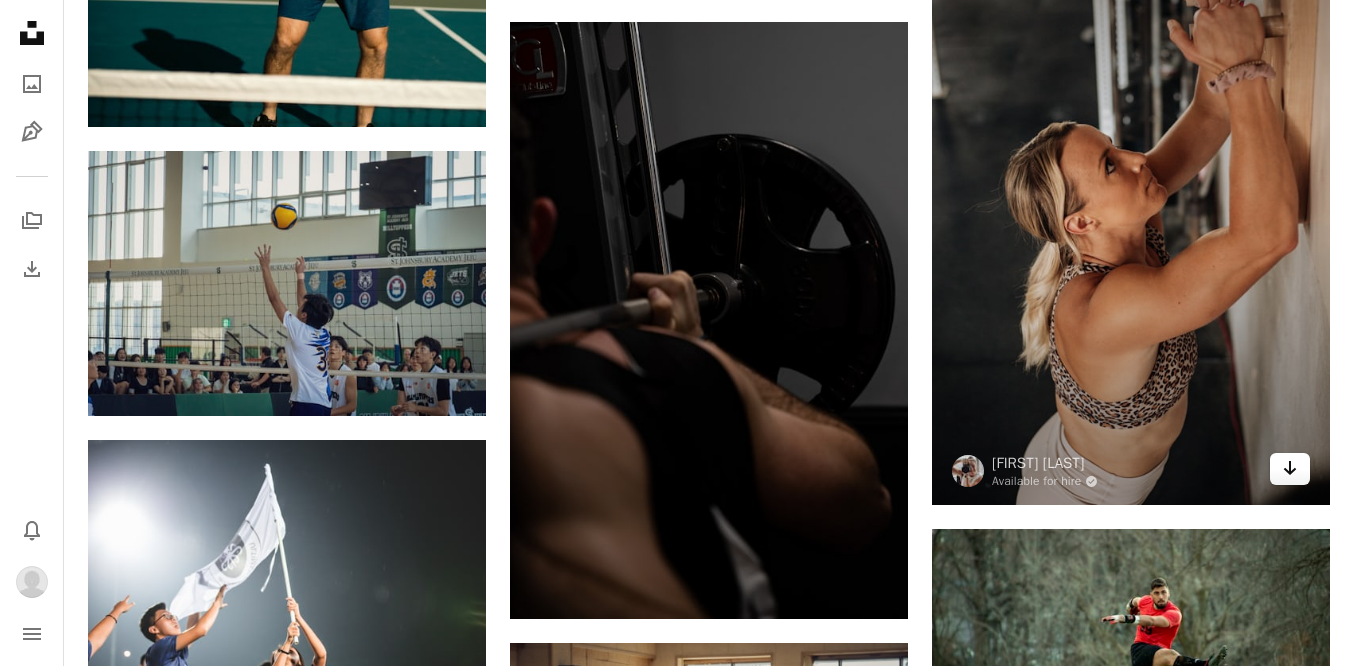 click on "Arrow pointing down" 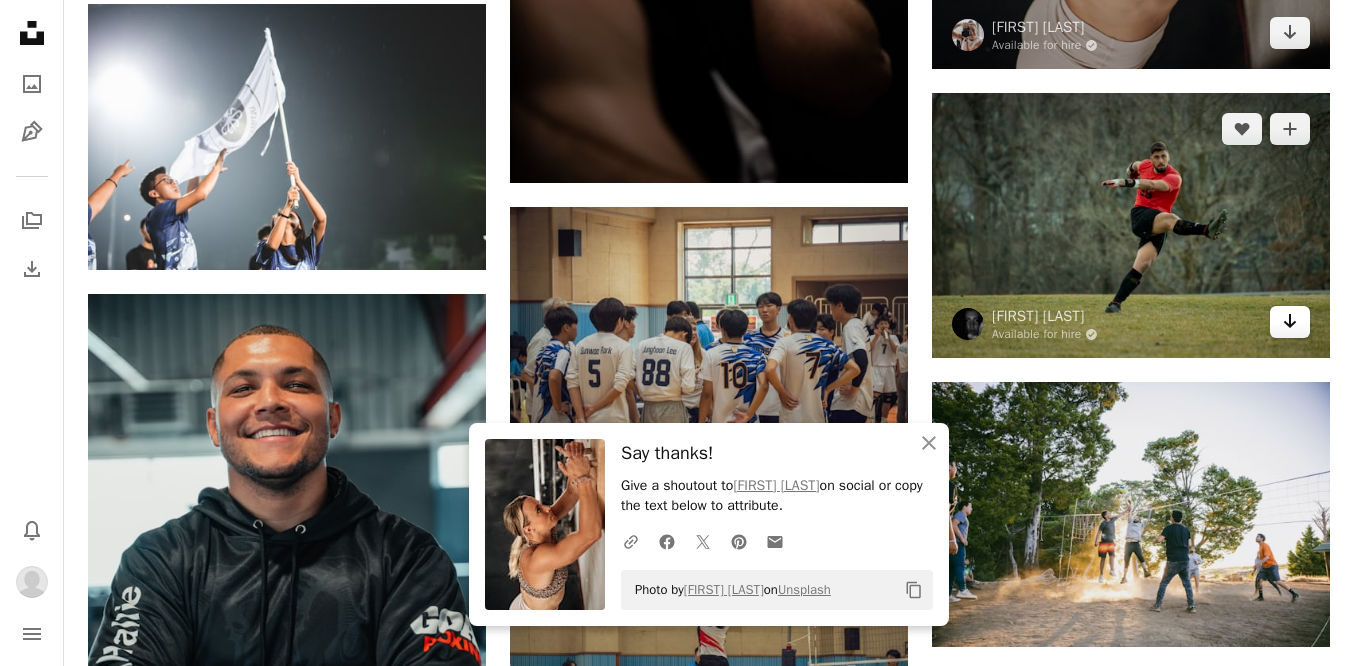 scroll, scrollTop: 28616, scrollLeft: 0, axis: vertical 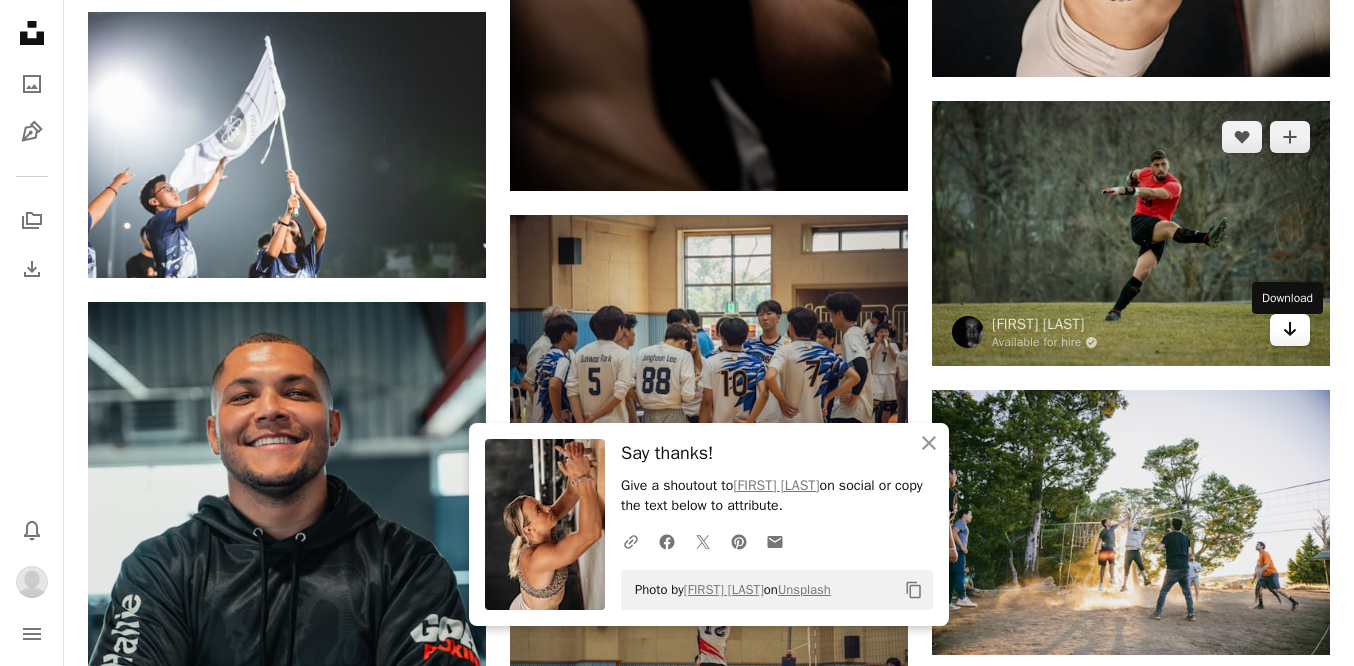 click on "Arrow pointing down" 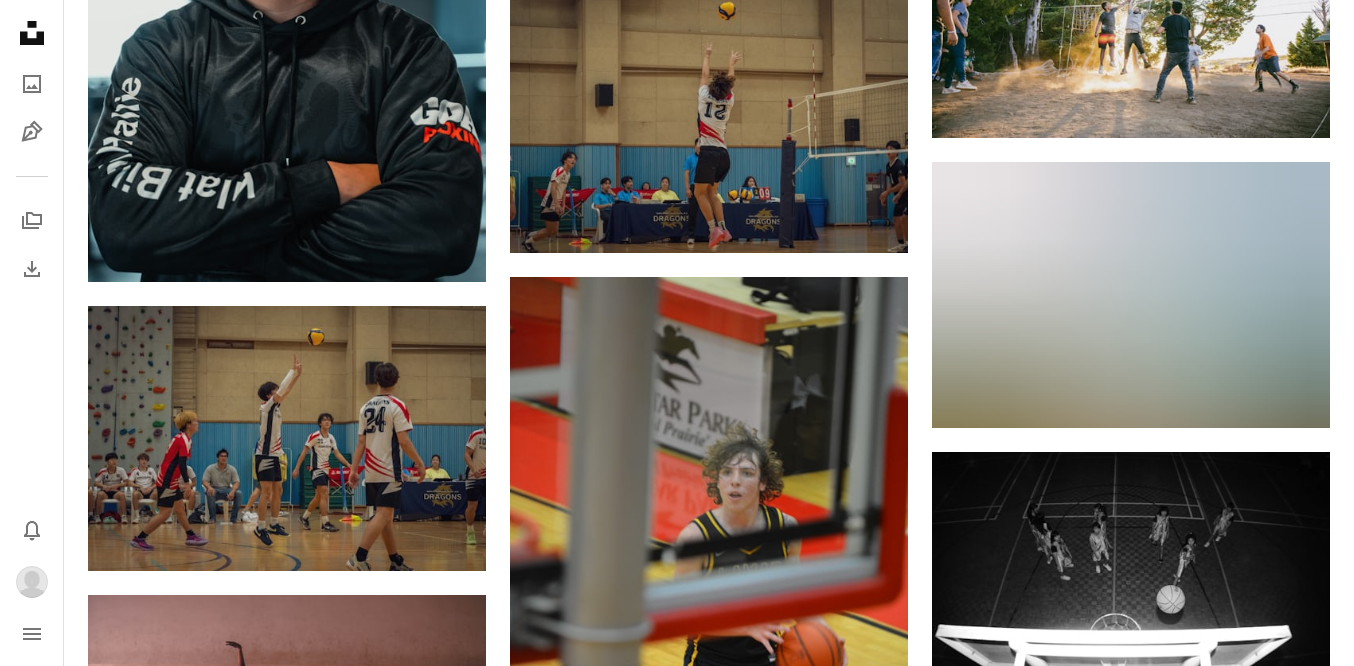 scroll, scrollTop: 28988, scrollLeft: 0, axis: vertical 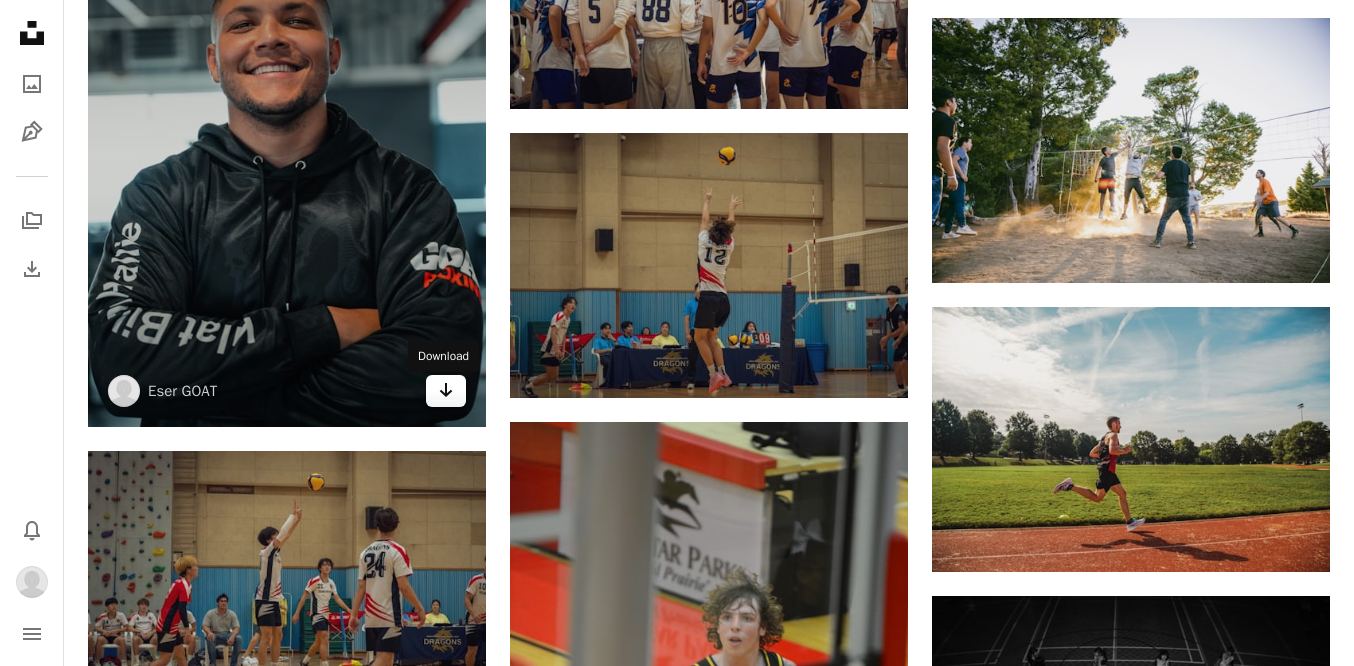 click on "Arrow pointing down" at bounding box center (446, 391) 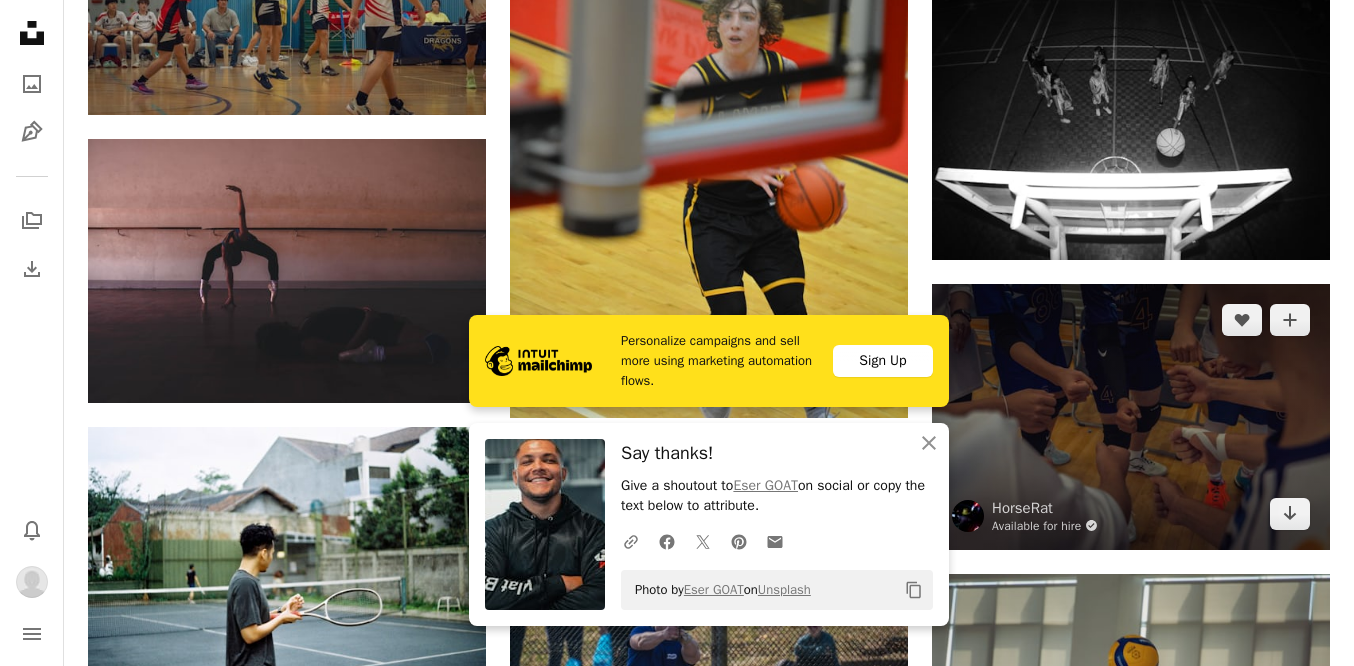 scroll, scrollTop: 29755, scrollLeft: 0, axis: vertical 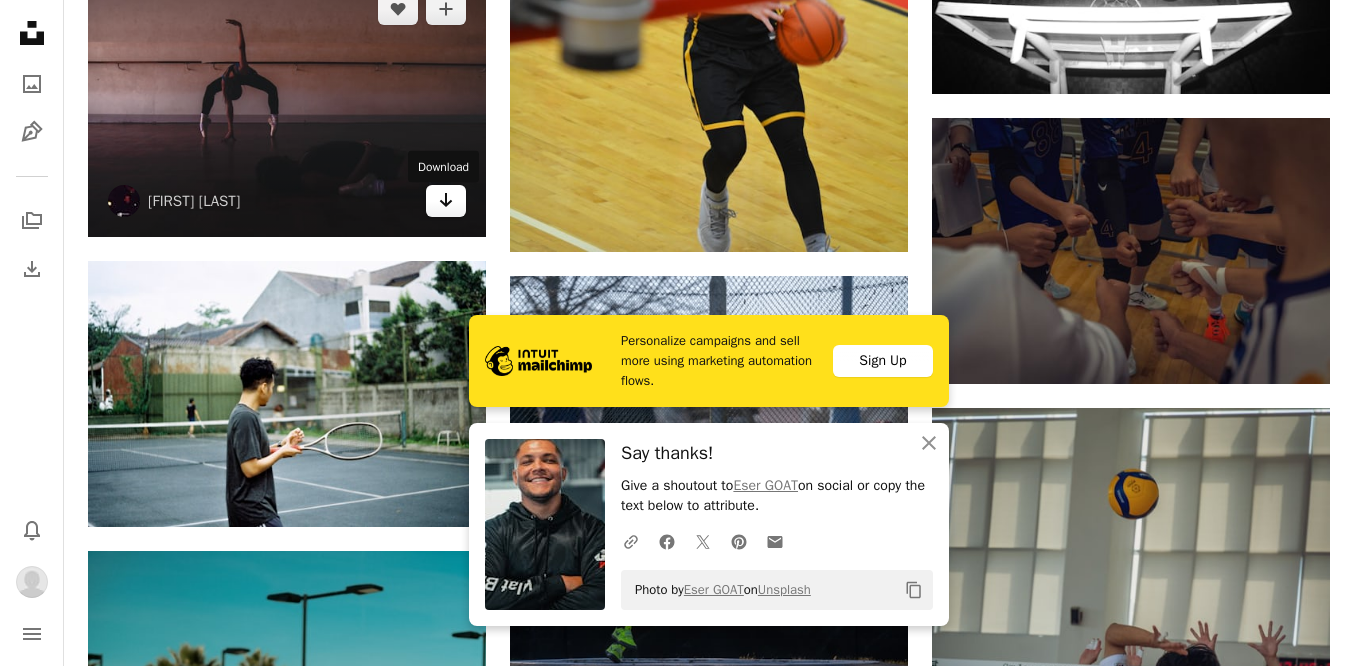 click on "Arrow pointing down" 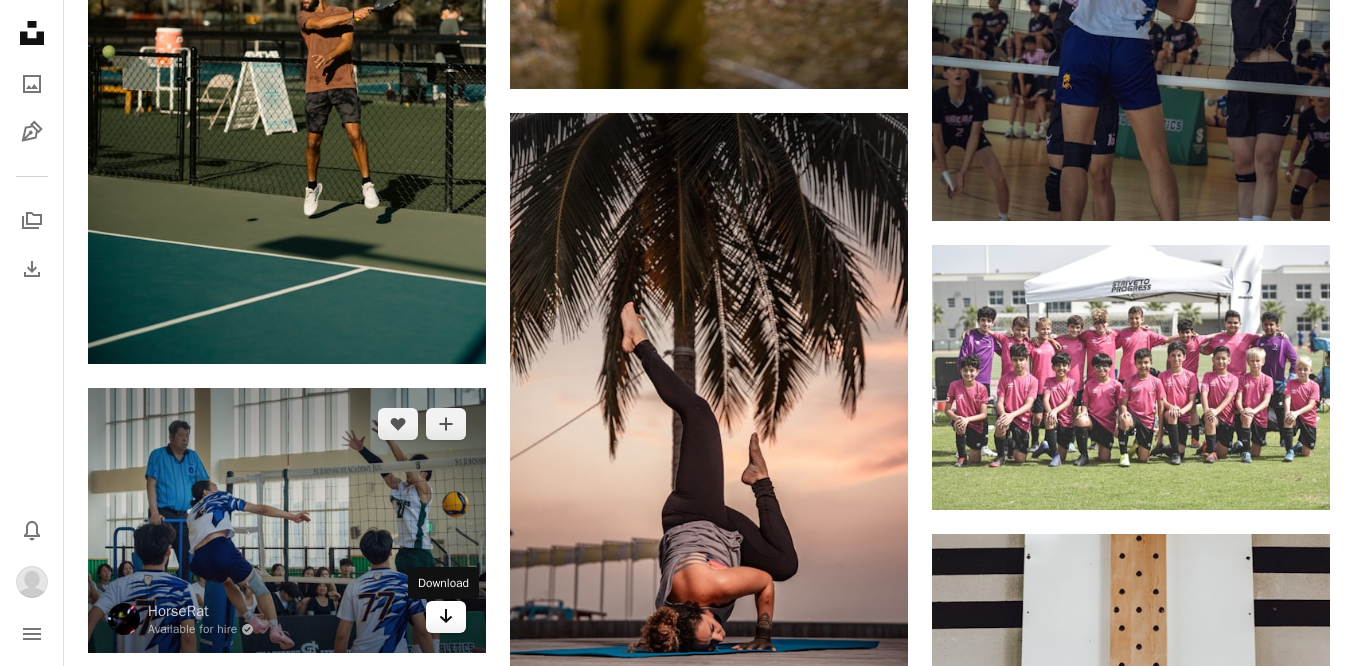 scroll, scrollTop: 30362, scrollLeft: 0, axis: vertical 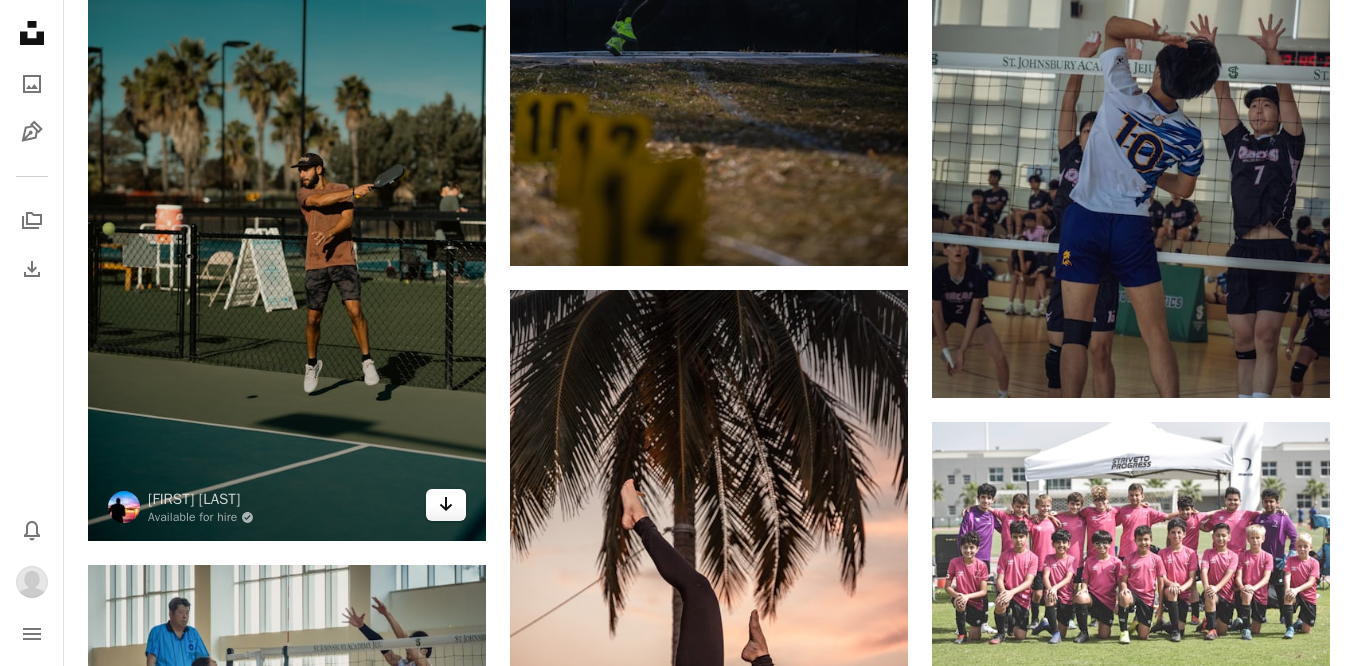 click 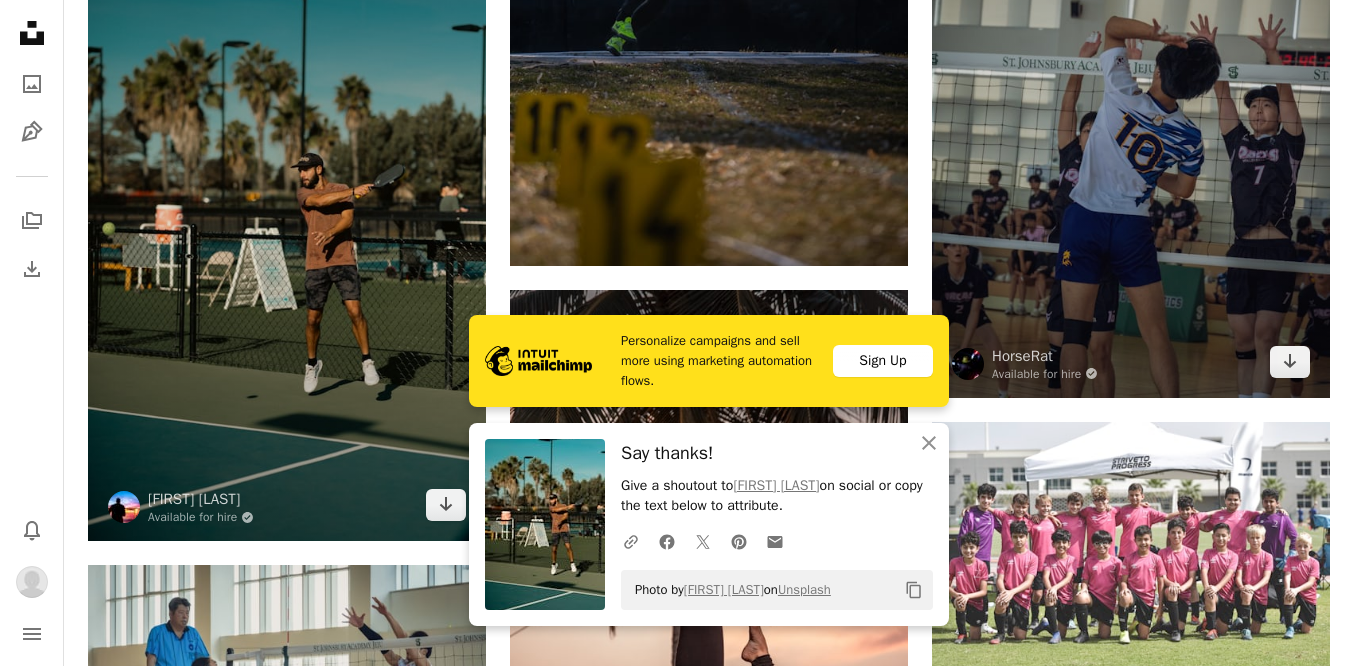 scroll, scrollTop: 30358, scrollLeft: 0, axis: vertical 